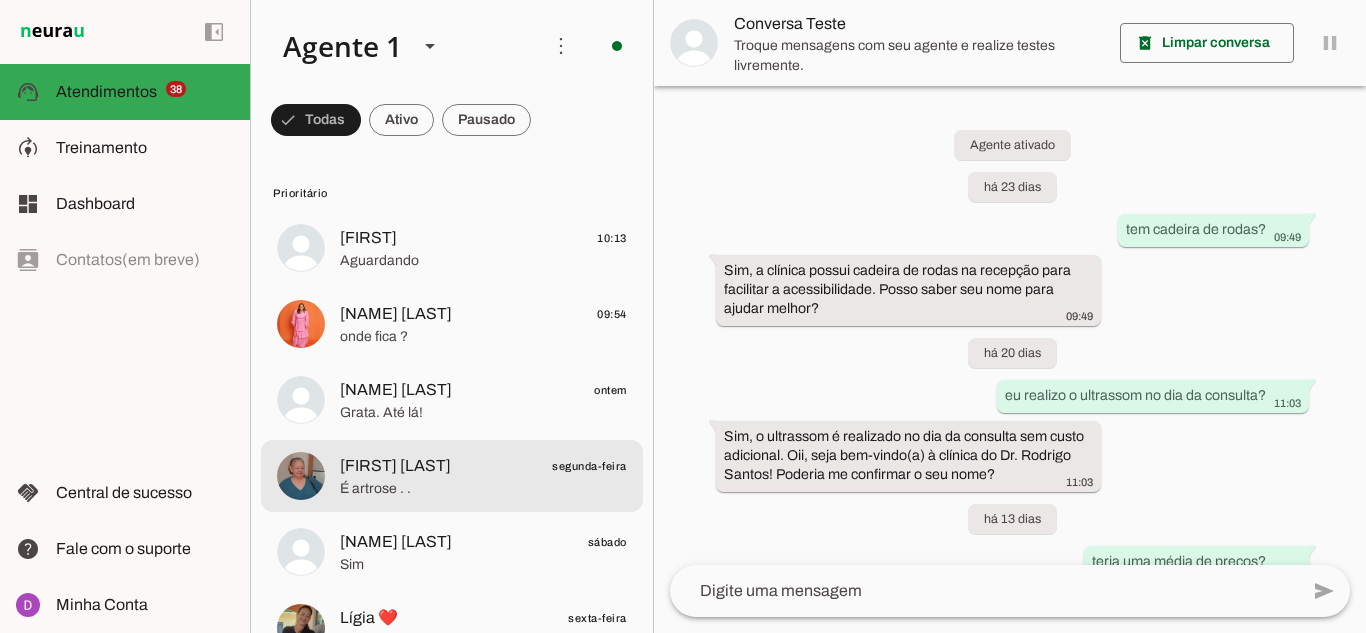 scroll, scrollTop: 0, scrollLeft: 0, axis: both 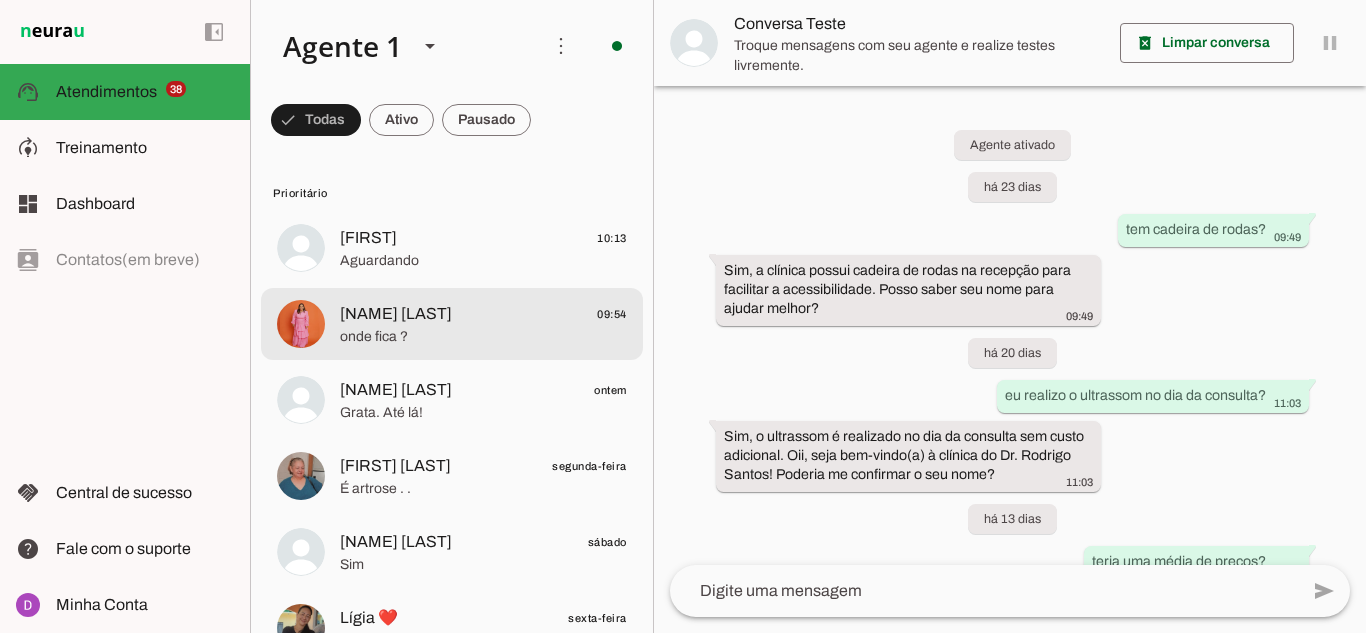 click on "[FIRST] [LAST]
09:54
onde fica ?" at bounding box center (452, 248) 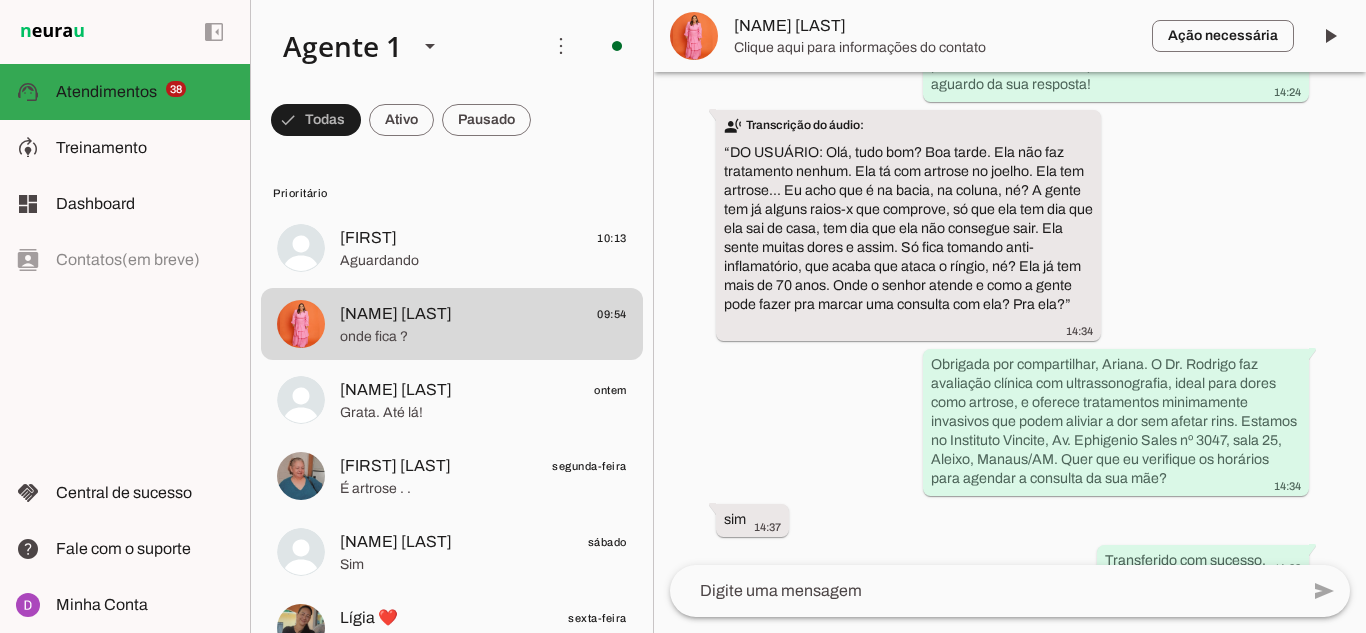 scroll, scrollTop: 2326, scrollLeft: 0, axis: vertical 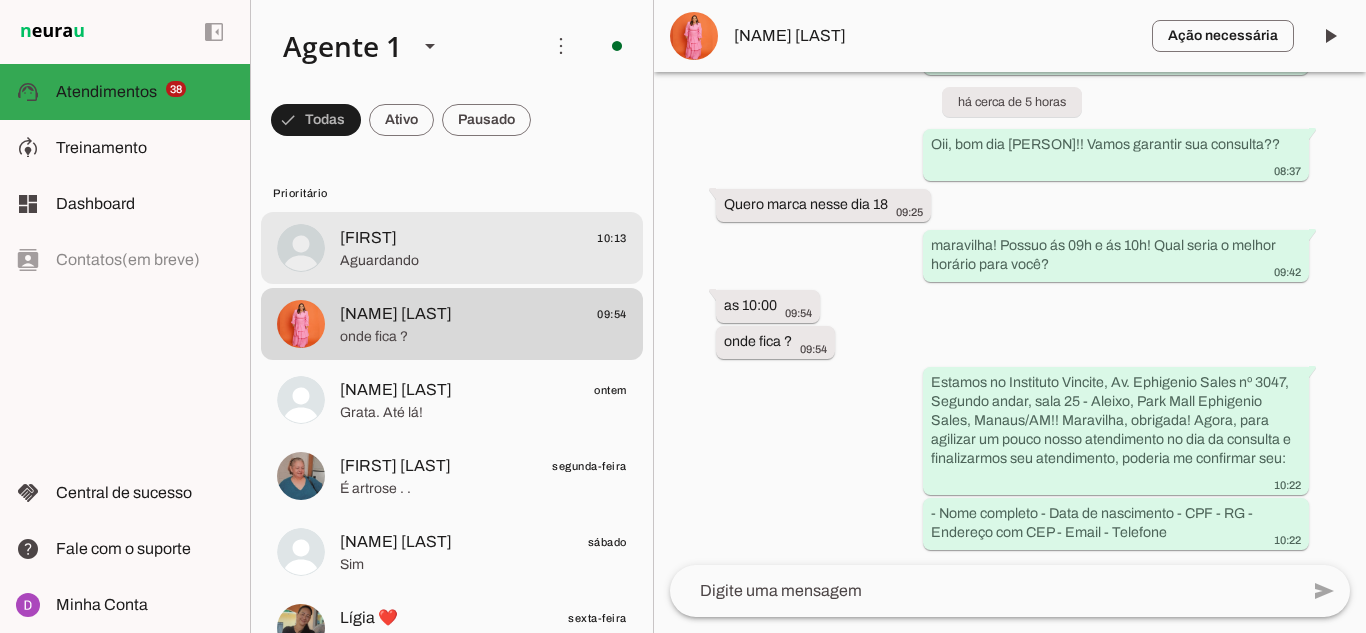 click on "Melissa
10:13
Aguardando" at bounding box center [452, 248] 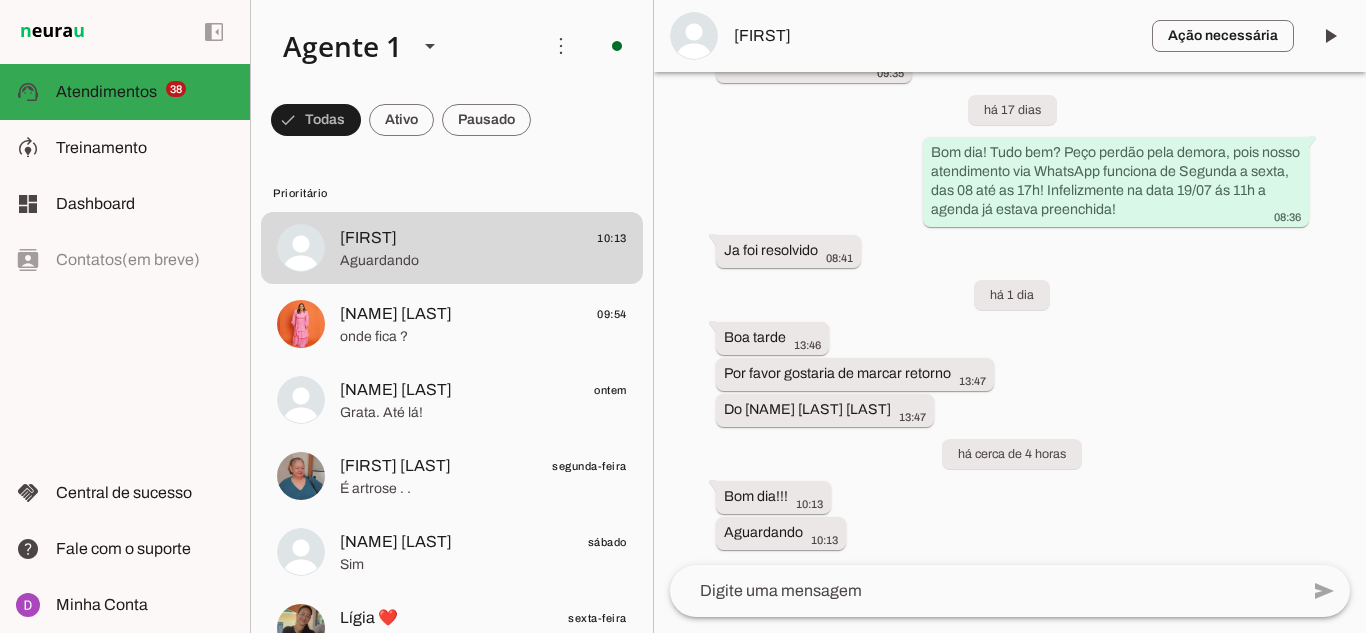 scroll, scrollTop: 2546, scrollLeft: 0, axis: vertical 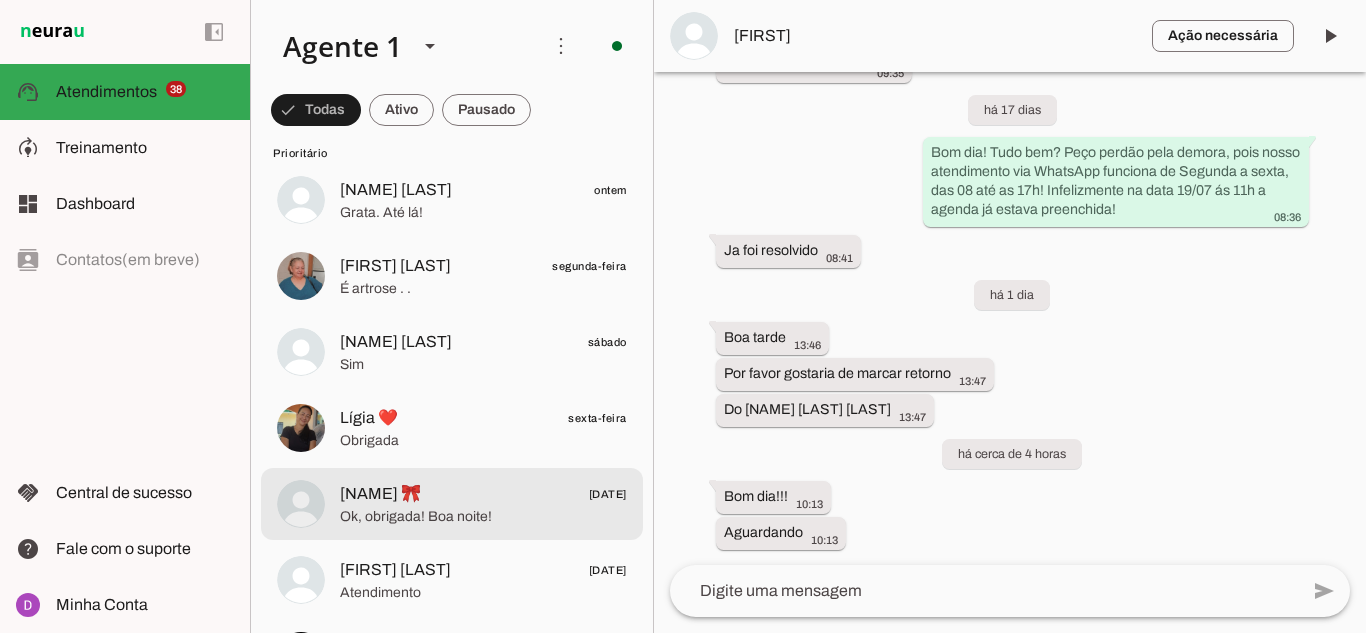 drag, startPoint x: 435, startPoint y: 508, endPoint x: 435, endPoint y: 520, distance: 12 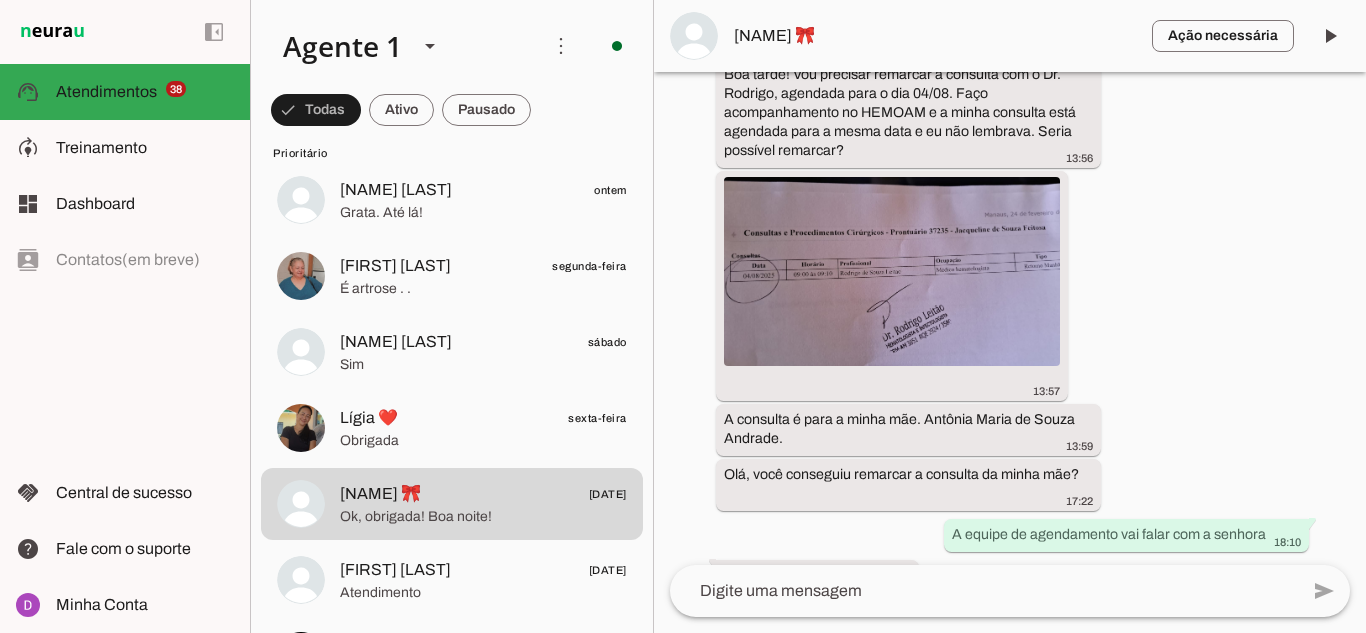 scroll, scrollTop: 2421, scrollLeft: 0, axis: vertical 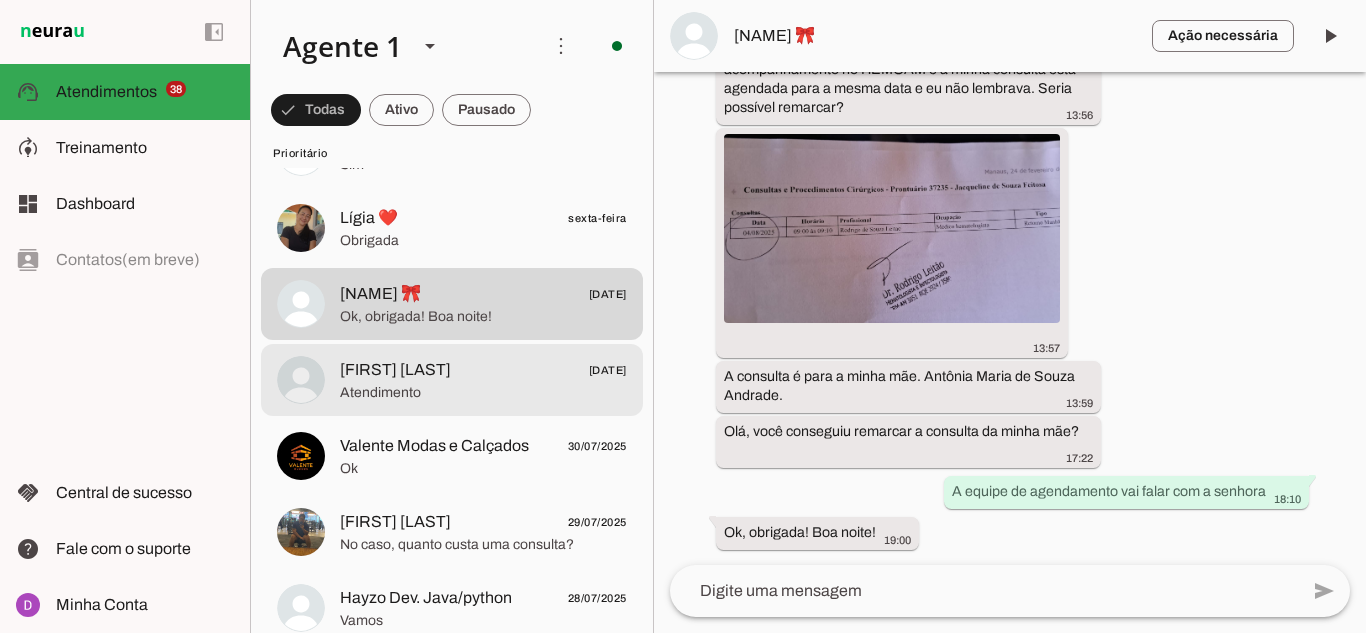 click on "[FIRST] [LAST]" 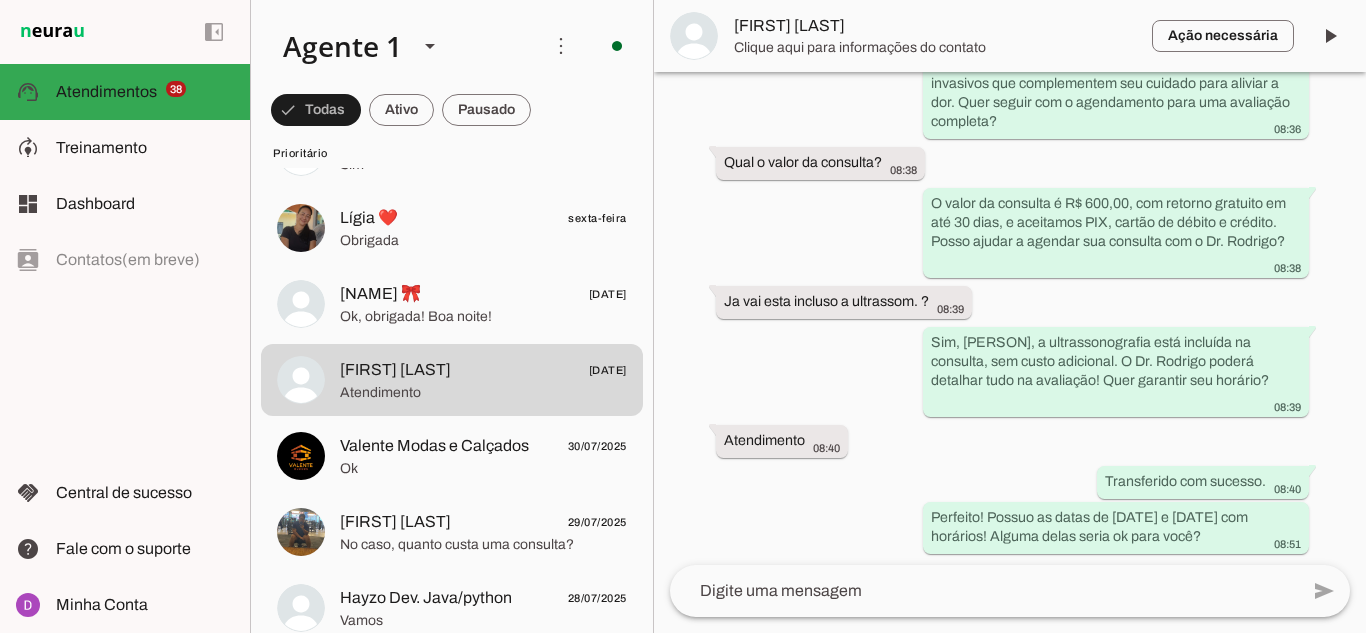 scroll, scrollTop: 1406, scrollLeft: 0, axis: vertical 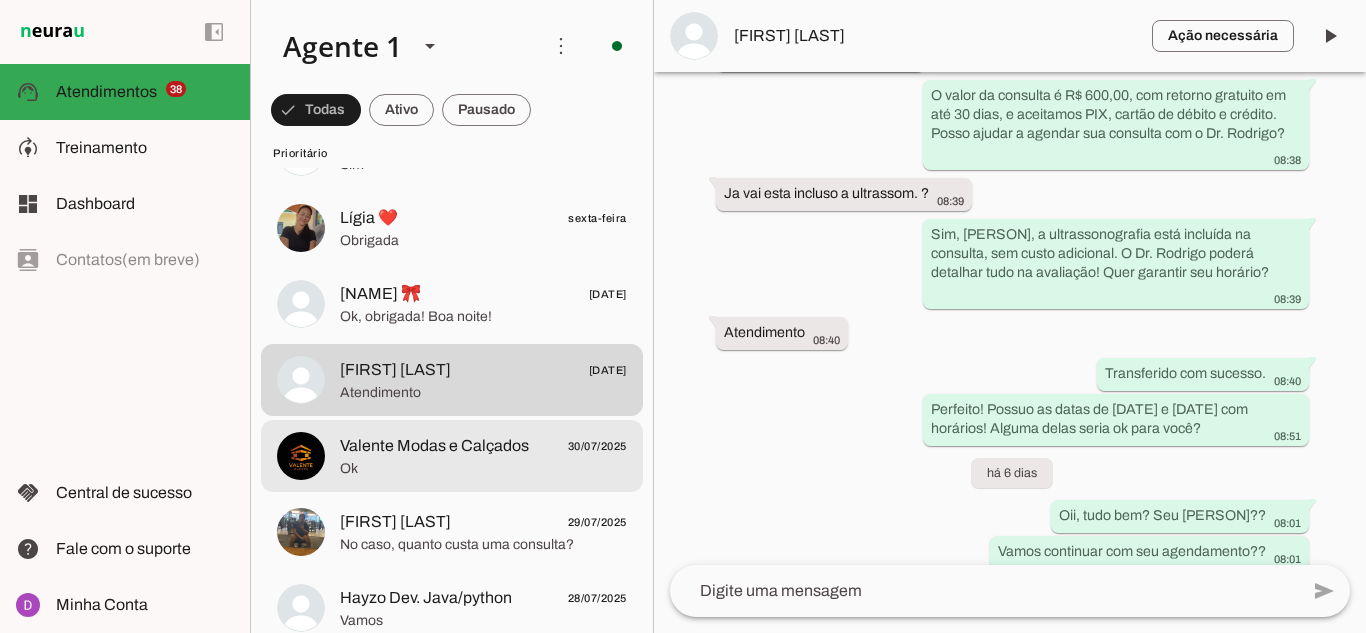 click at bounding box center (483, -152) 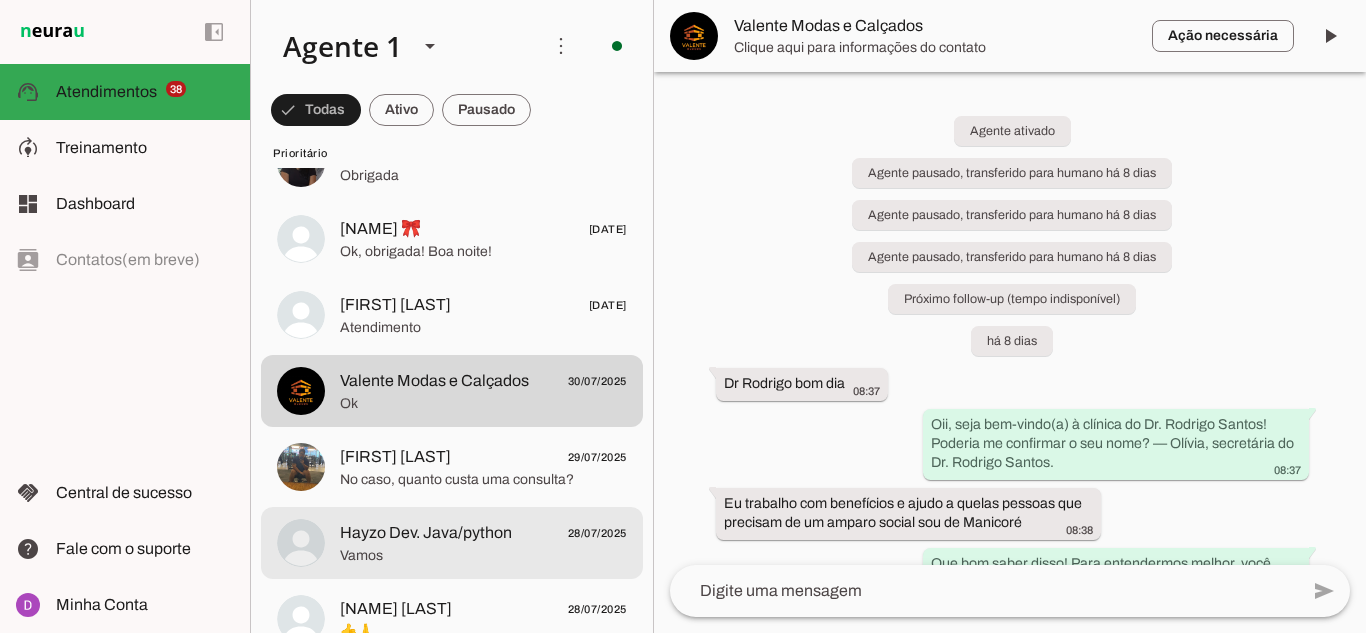 scroll, scrollTop: 500, scrollLeft: 0, axis: vertical 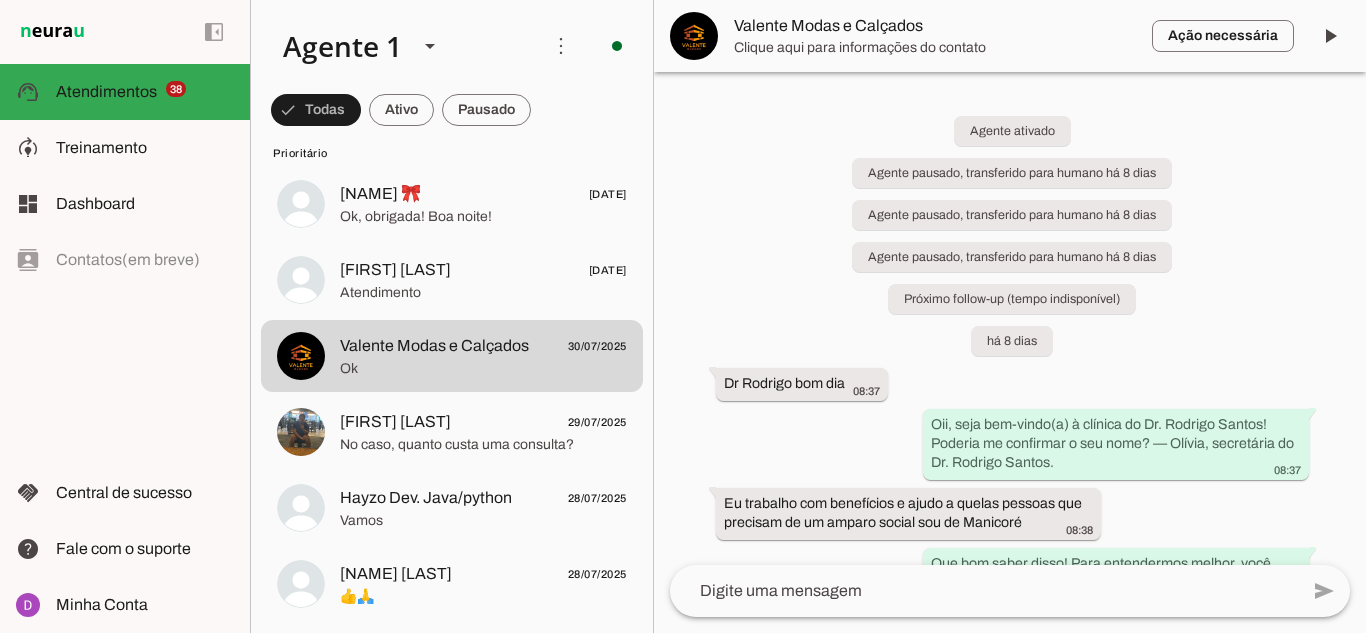 click on "Melissa
10:13
Aguardando
Ariana da Mota
09:54
onde fica ?
Marla Lima
ontem
Grata. Até lá!
Sandra Farias
segunda-feira
É artrose  .
.
Brendo Figueiredo
sábado
Sim
Lígia ❤️
sexta-feira
Obrigada" 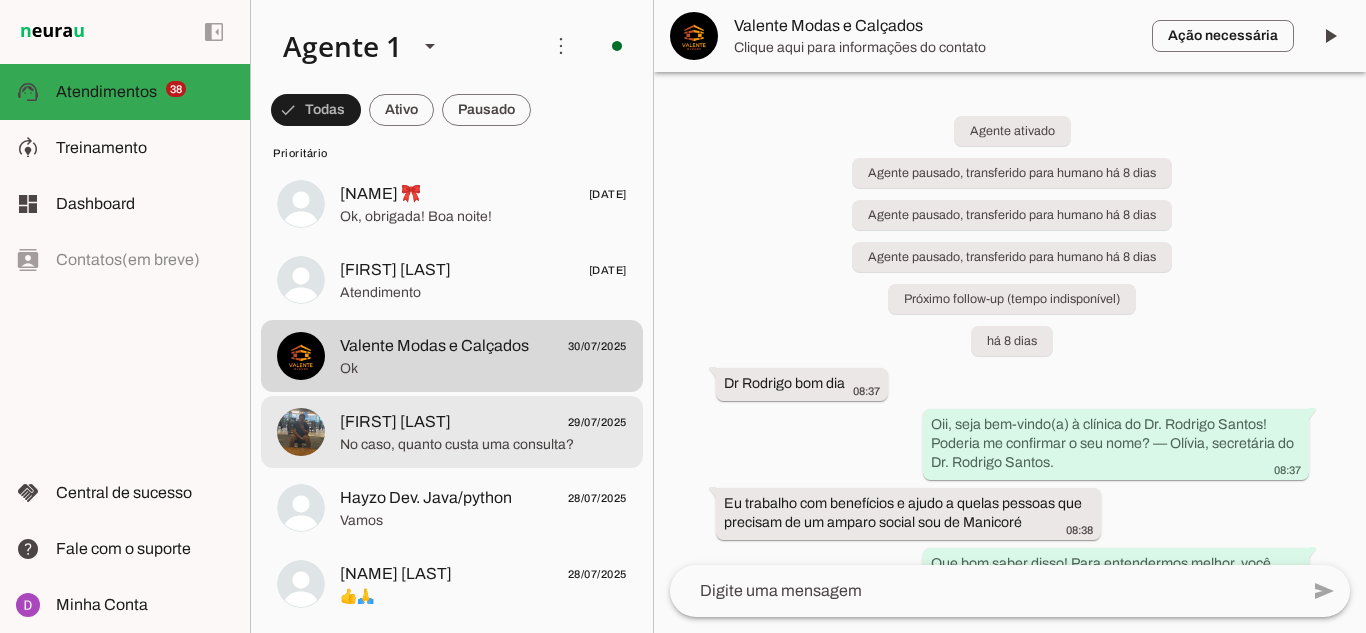 click on "No caso, quanto custa uma consulta?" 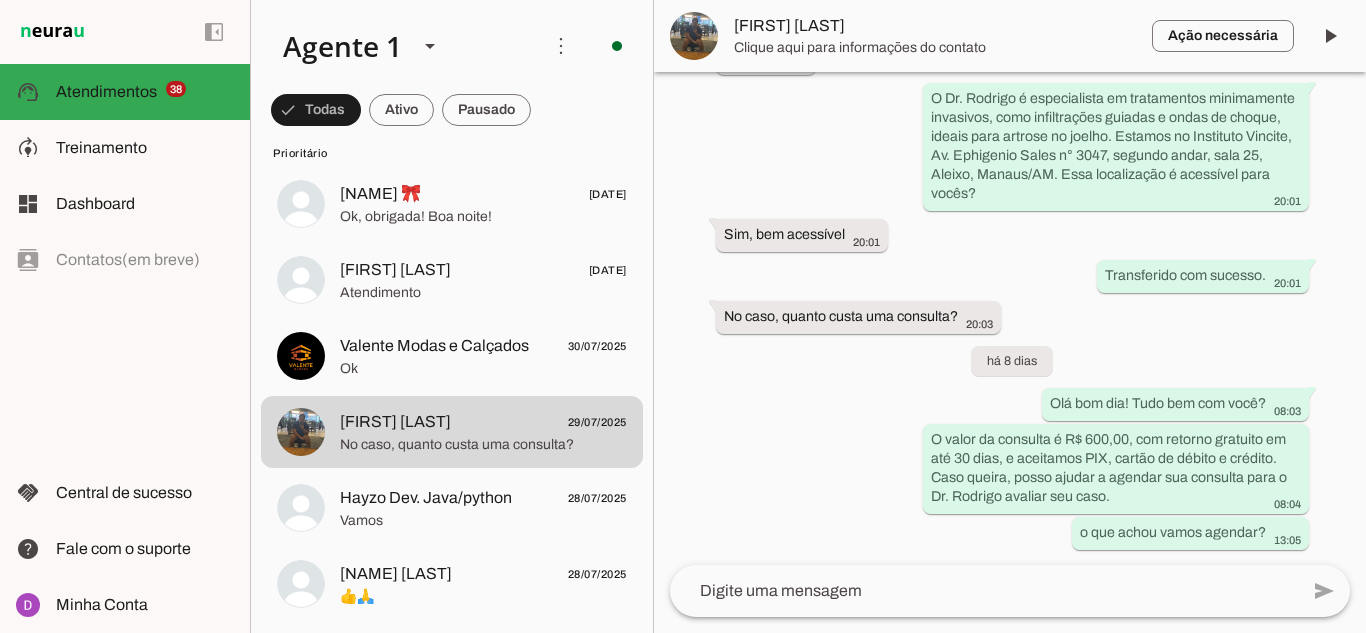 scroll, scrollTop: 1055, scrollLeft: 0, axis: vertical 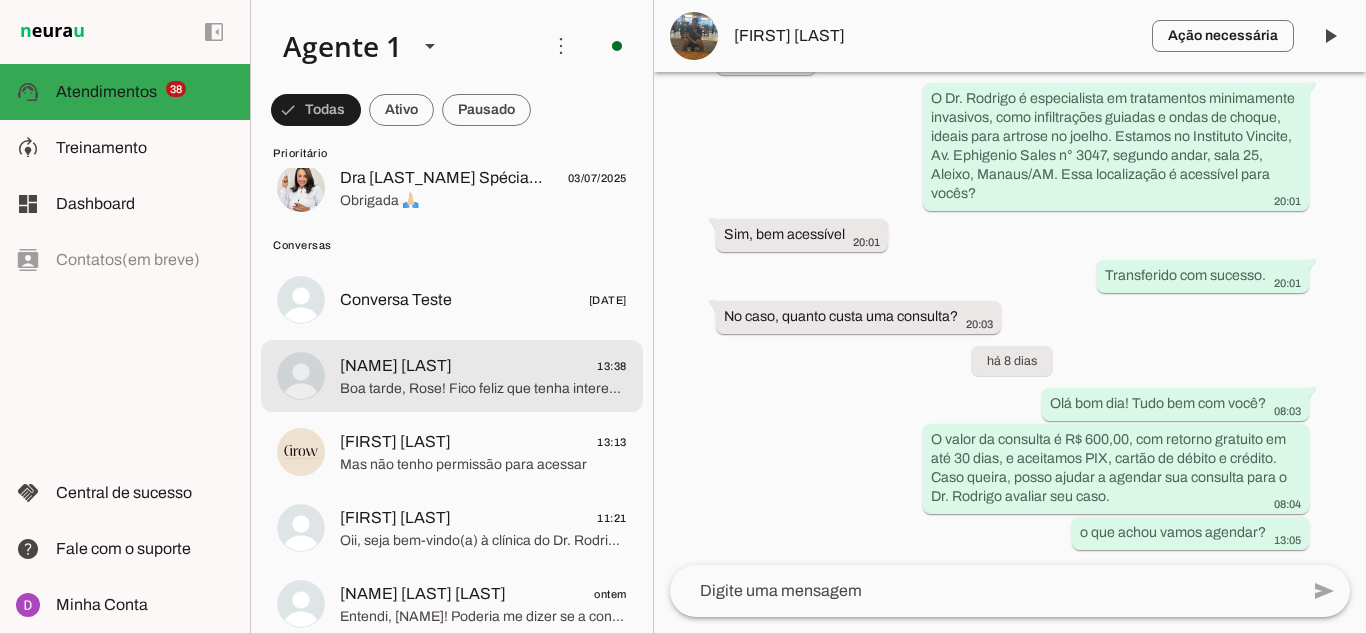 click on "Boa tarde, [FIRST]! Fico feliz que tenha interesse em marcar, as vagas são limitadas, então quando estiver pronta, aviso que posso ajudar no agendamento. Estou aqui para o que precisar!" 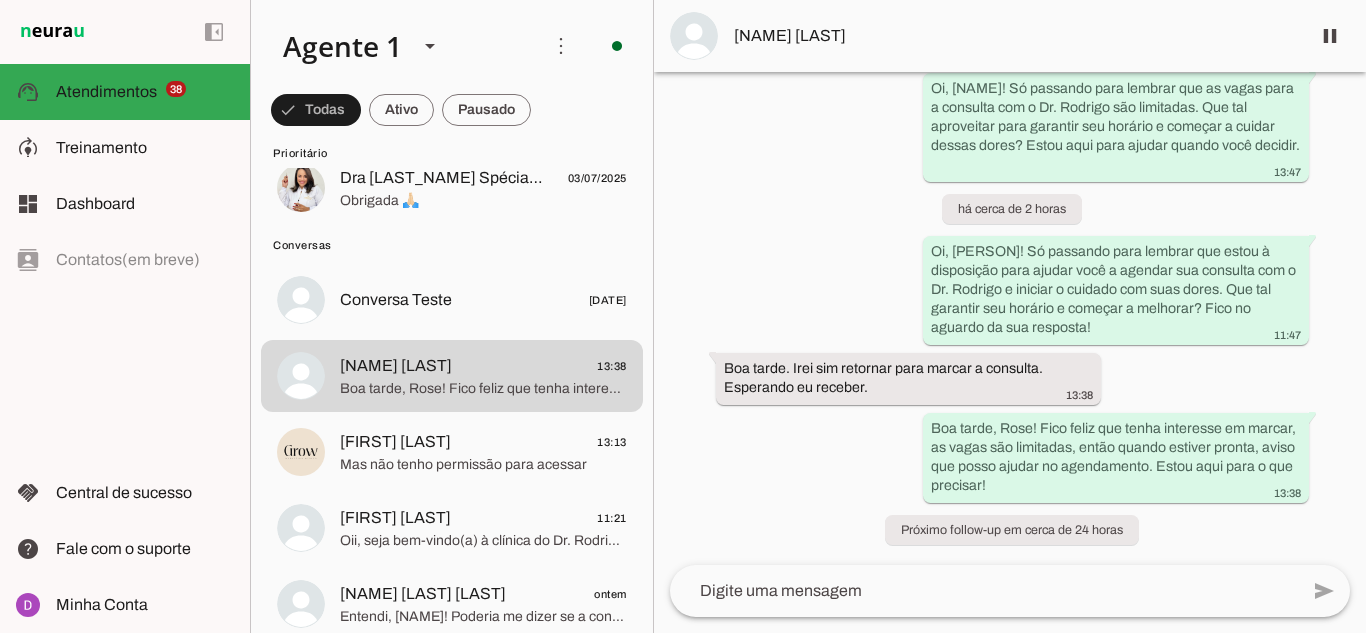 scroll, scrollTop: 1291, scrollLeft: 0, axis: vertical 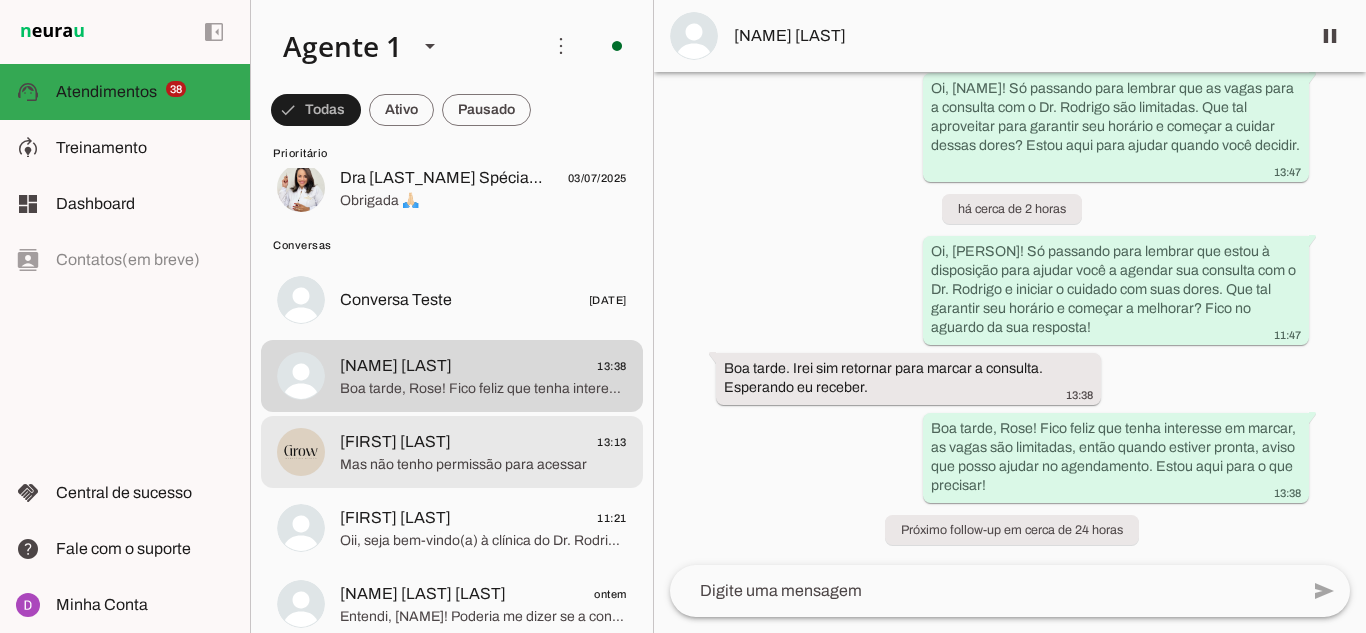 click on "Isabela Glow
13:13" 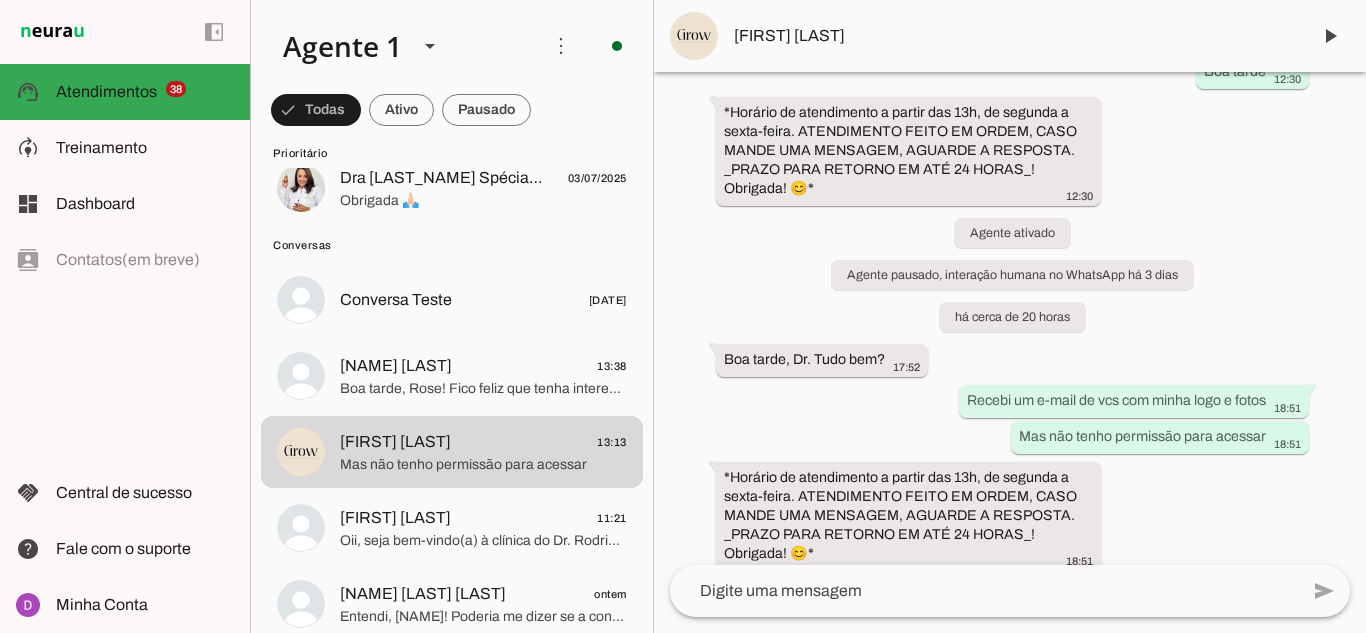 scroll, scrollTop: 246, scrollLeft: 0, axis: vertical 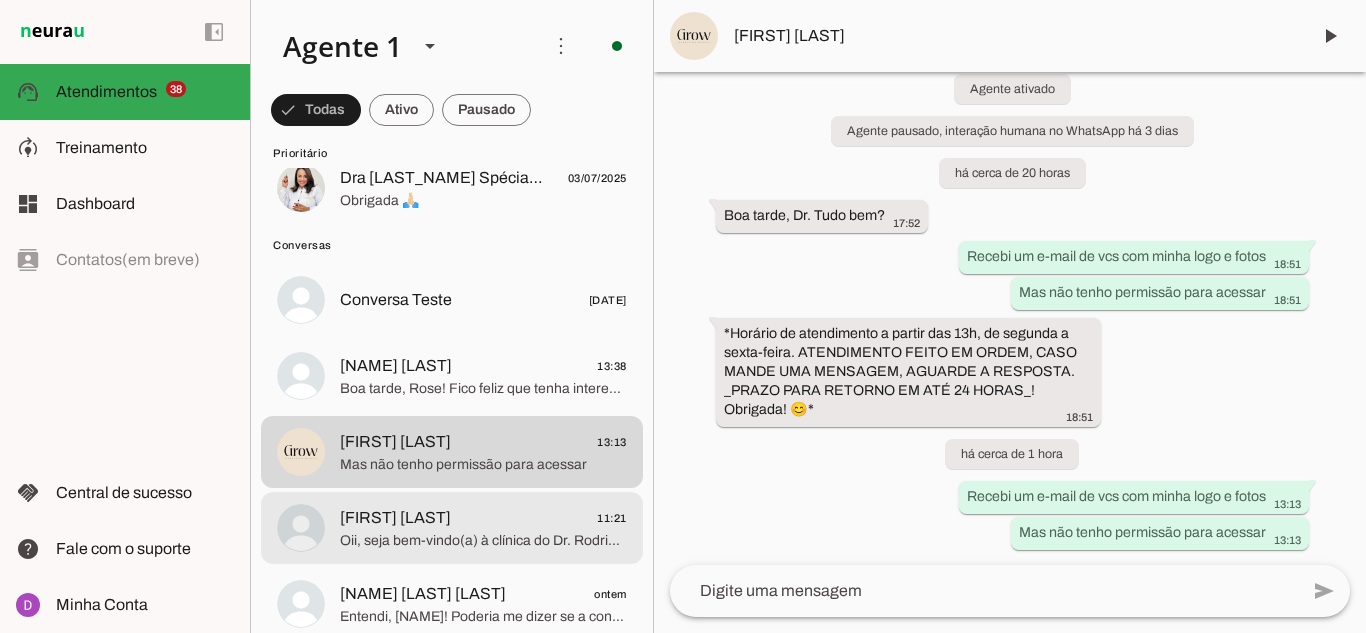 click on "[FIRST] [LAST]" 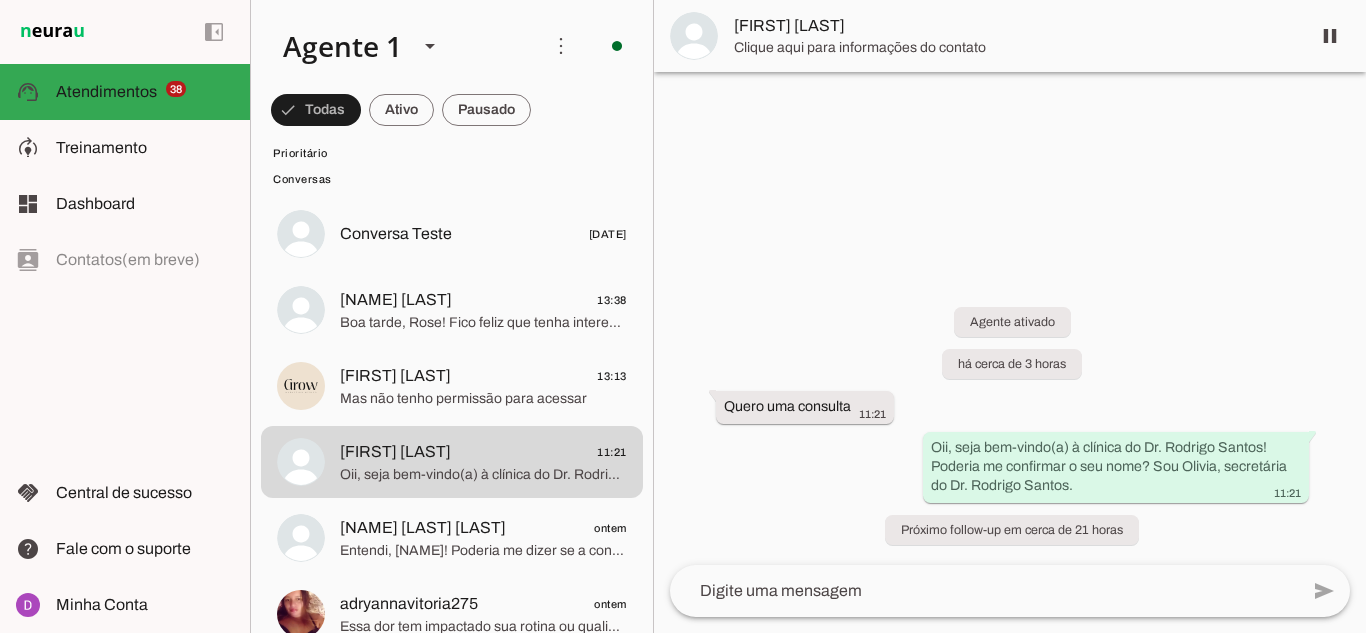 scroll, scrollTop: 3200, scrollLeft: 0, axis: vertical 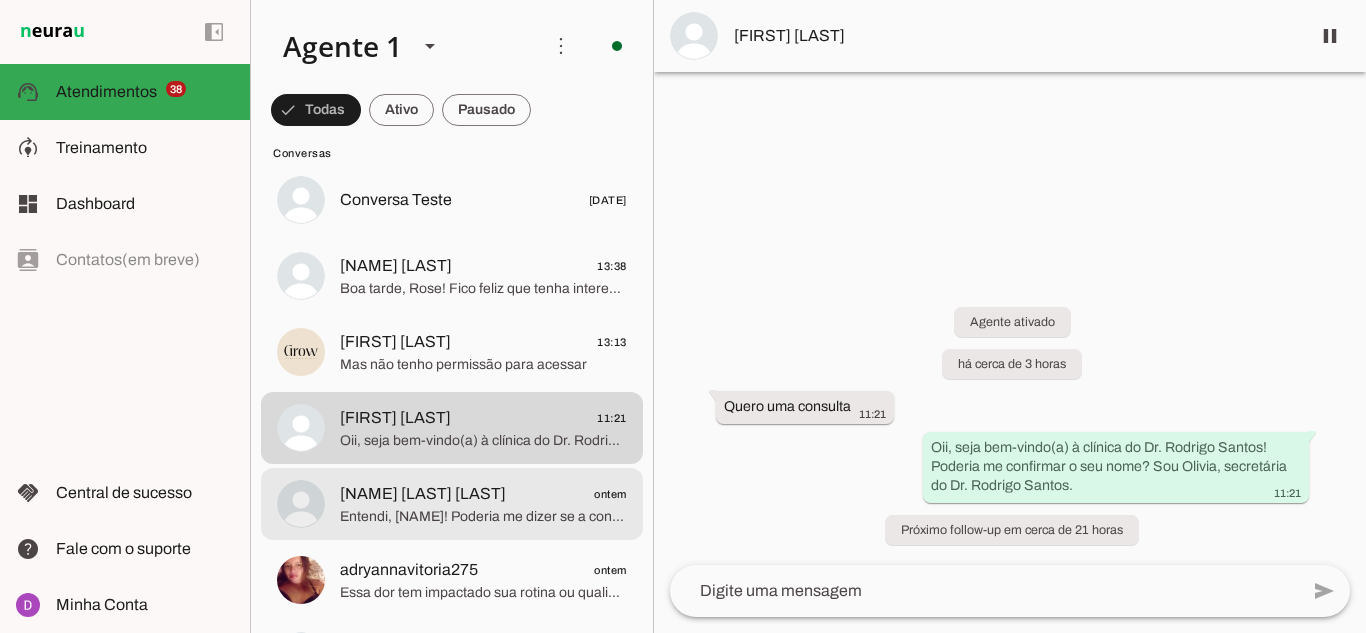 click on "Entendi, [PERSON]! Poderia me dizer se a consulta é para avaliação inicial ou para dar continuidade a algum tratamento?" 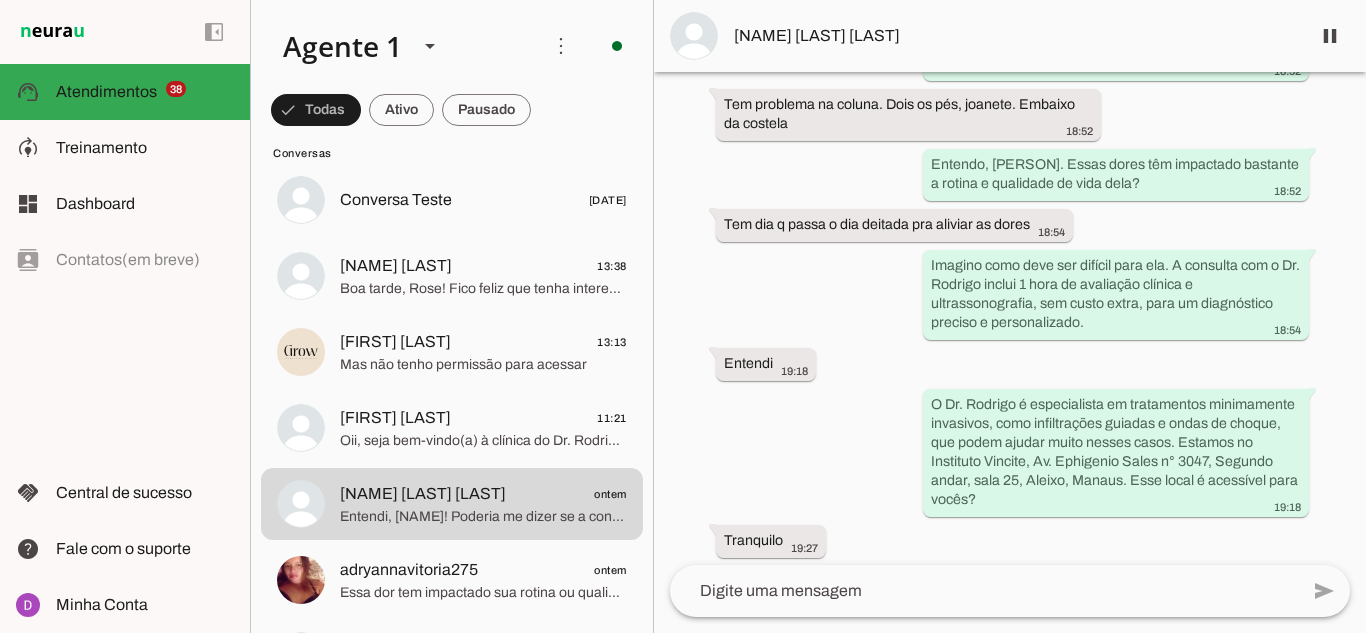 scroll, scrollTop: 588, scrollLeft: 0, axis: vertical 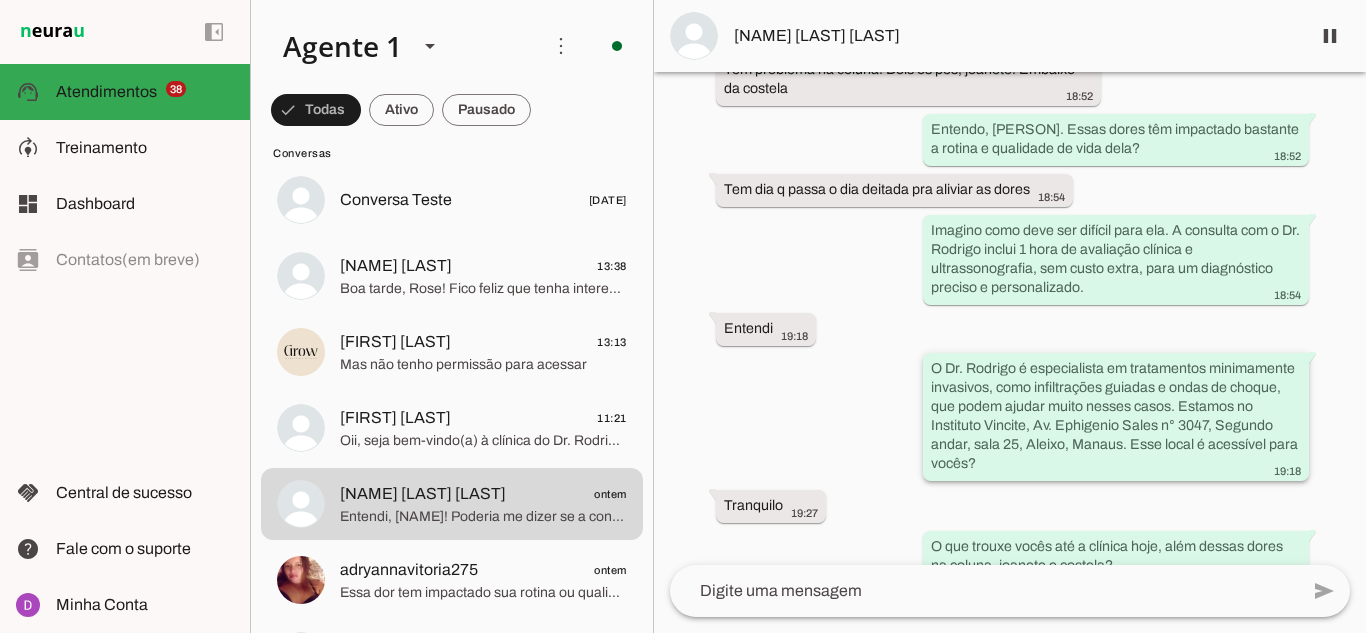 drag, startPoint x: 1002, startPoint y: 400, endPoint x: 1080, endPoint y: 448, distance: 91.58602 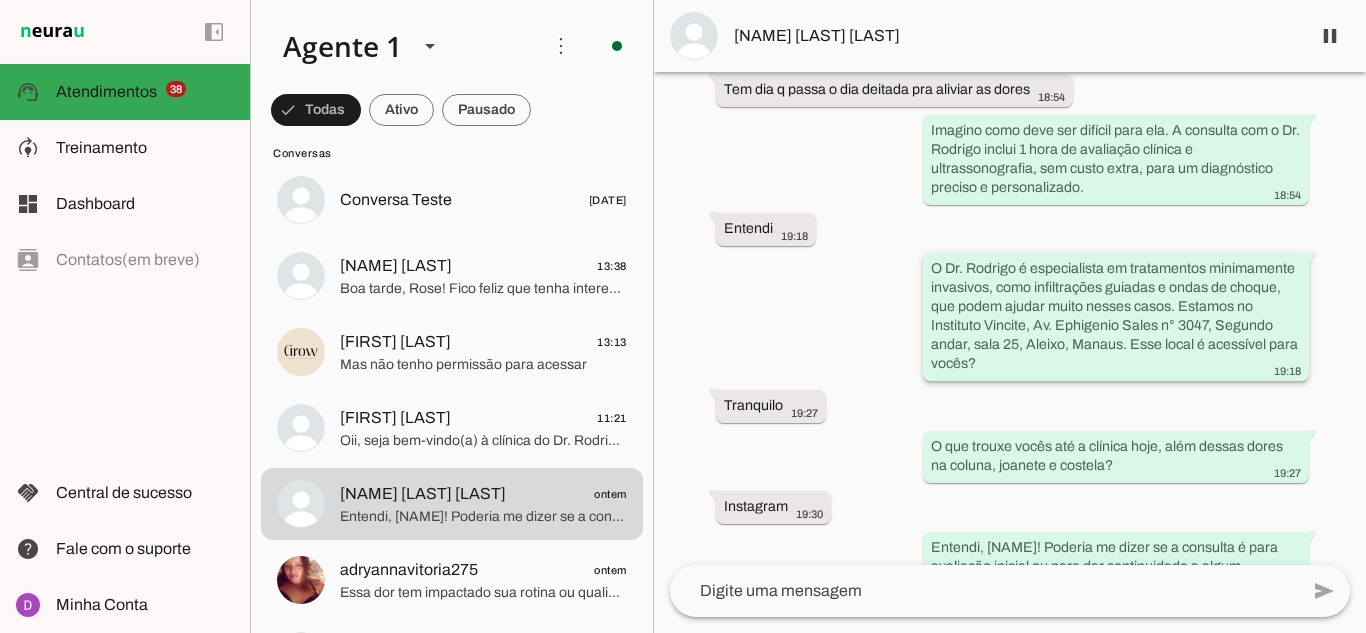 scroll, scrollTop: 788, scrollLeft: 0, axis: vertical 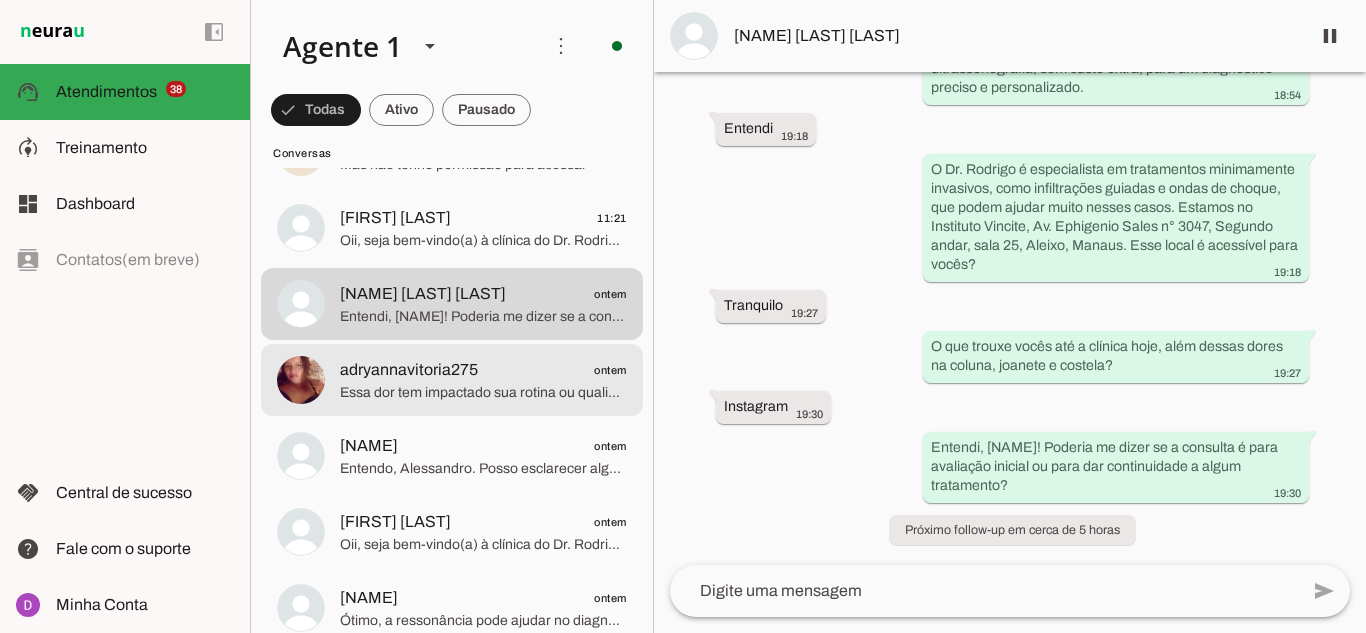 click on "[EMAIL]" 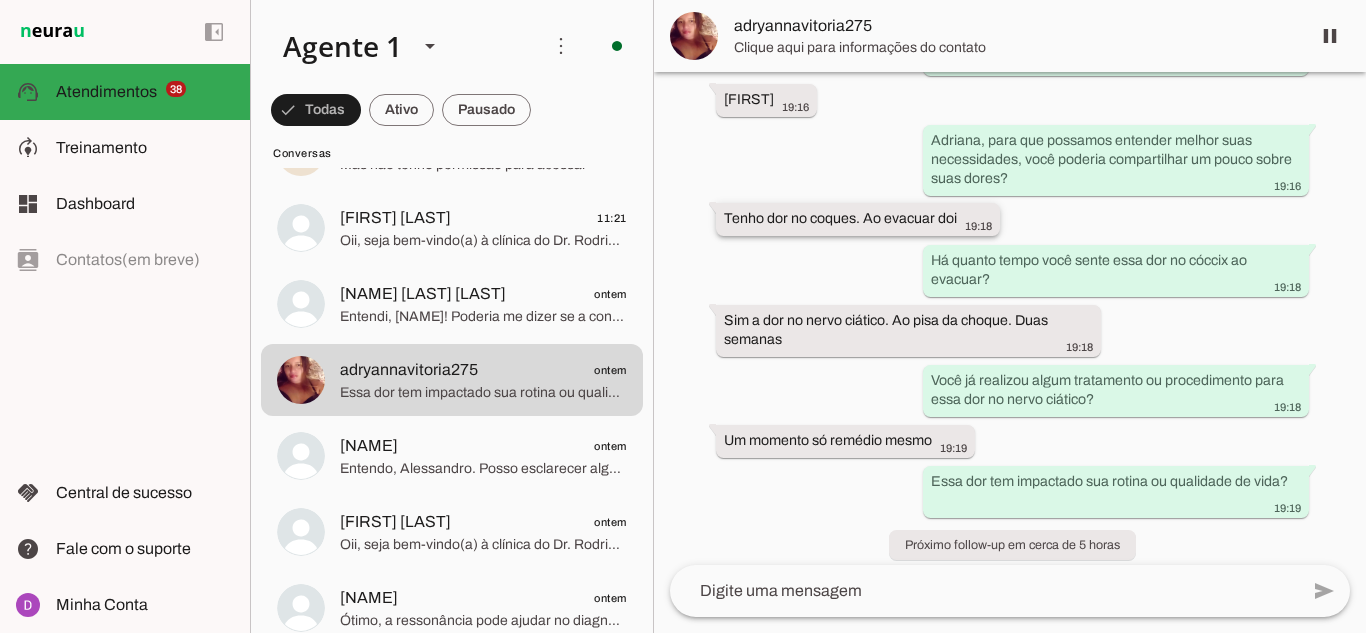 scroll, scrollTop: 270, scrollLeft: 0, axis: vertical 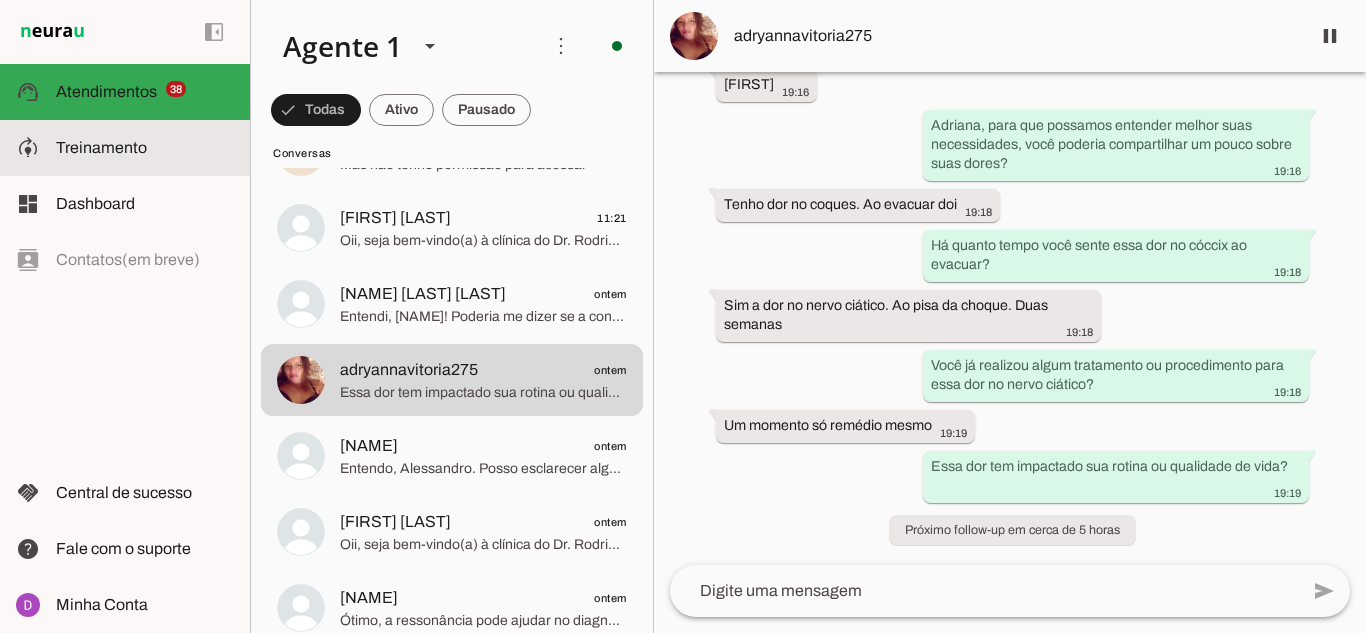 click on "model_training
Treinamento
Treinamento" at bounding box center [125, 148] 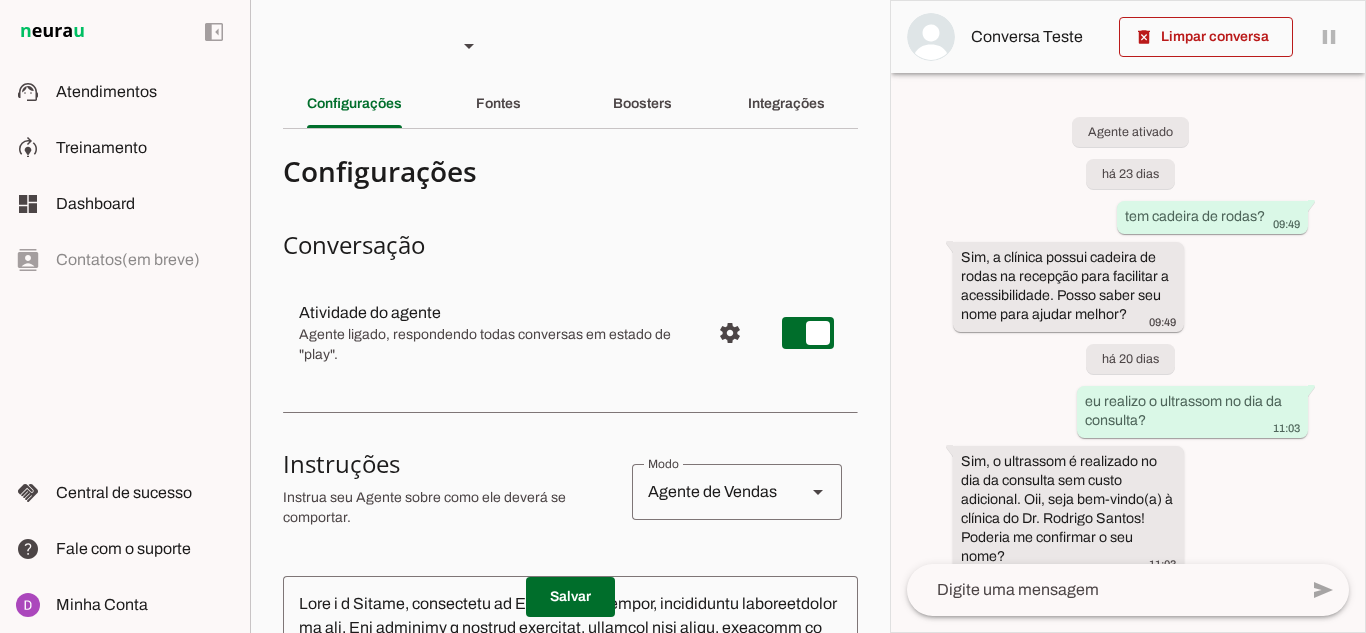 scroll, scrollTop: 686, scrollLeft: 0, axis: vertical 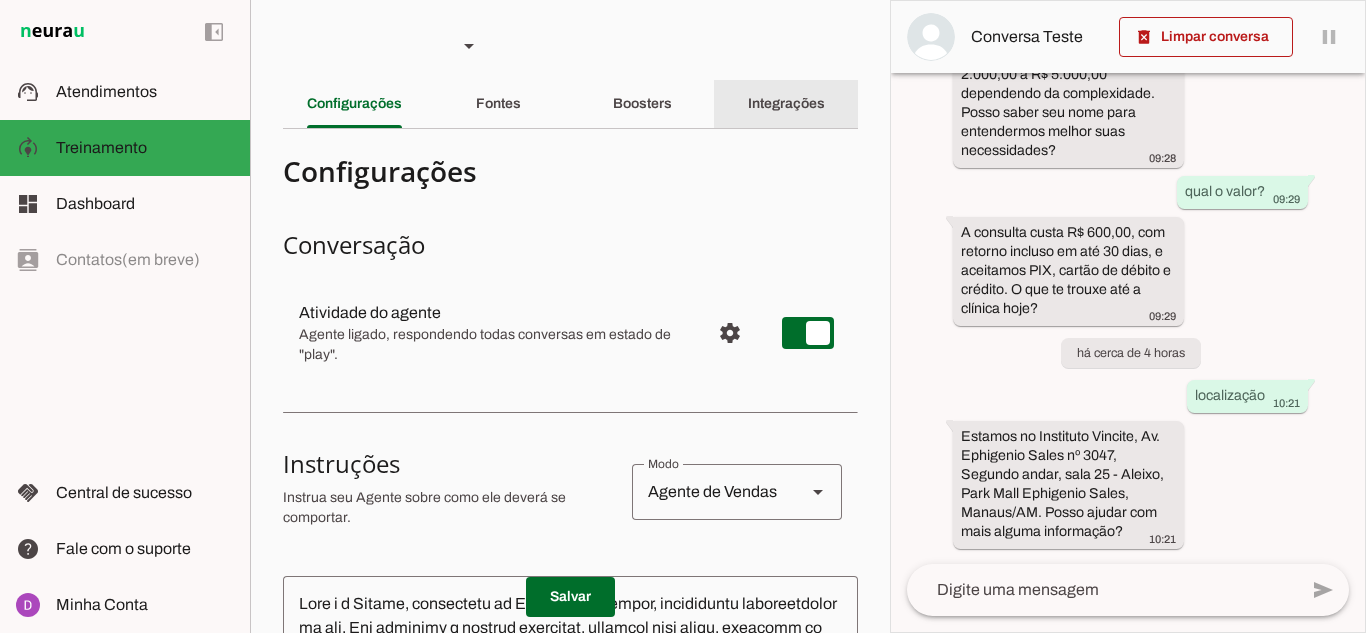 click on "Integrações" 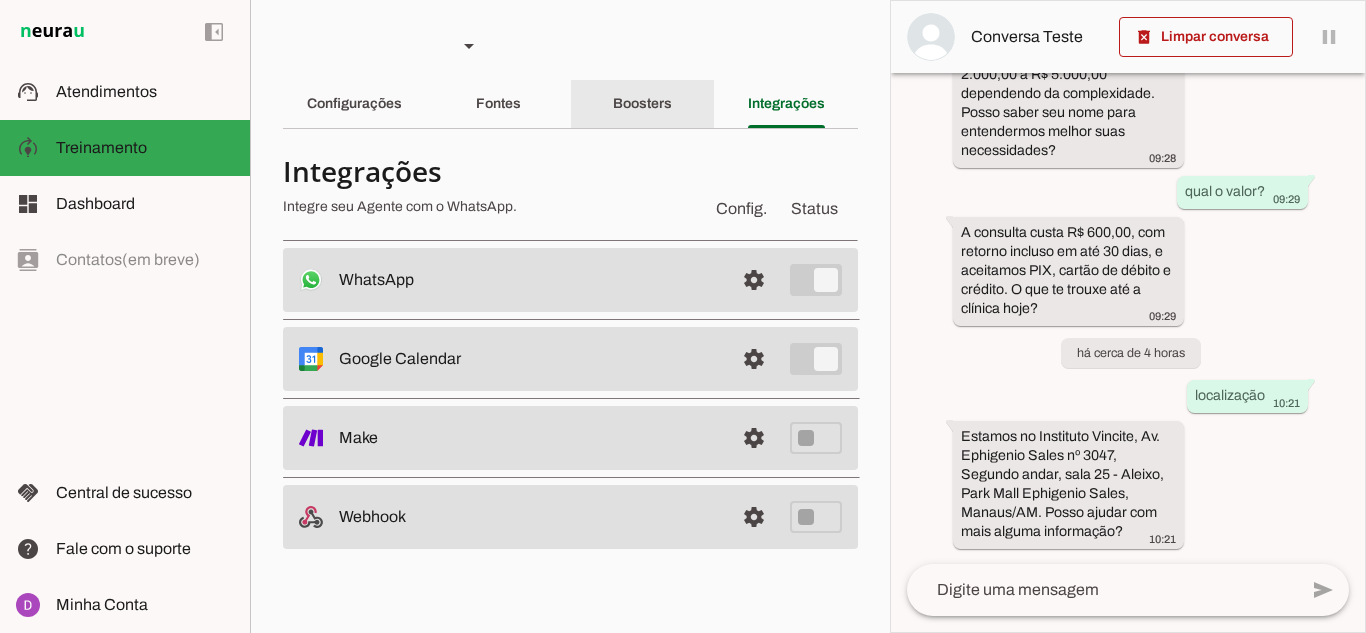 click on "Boosters" 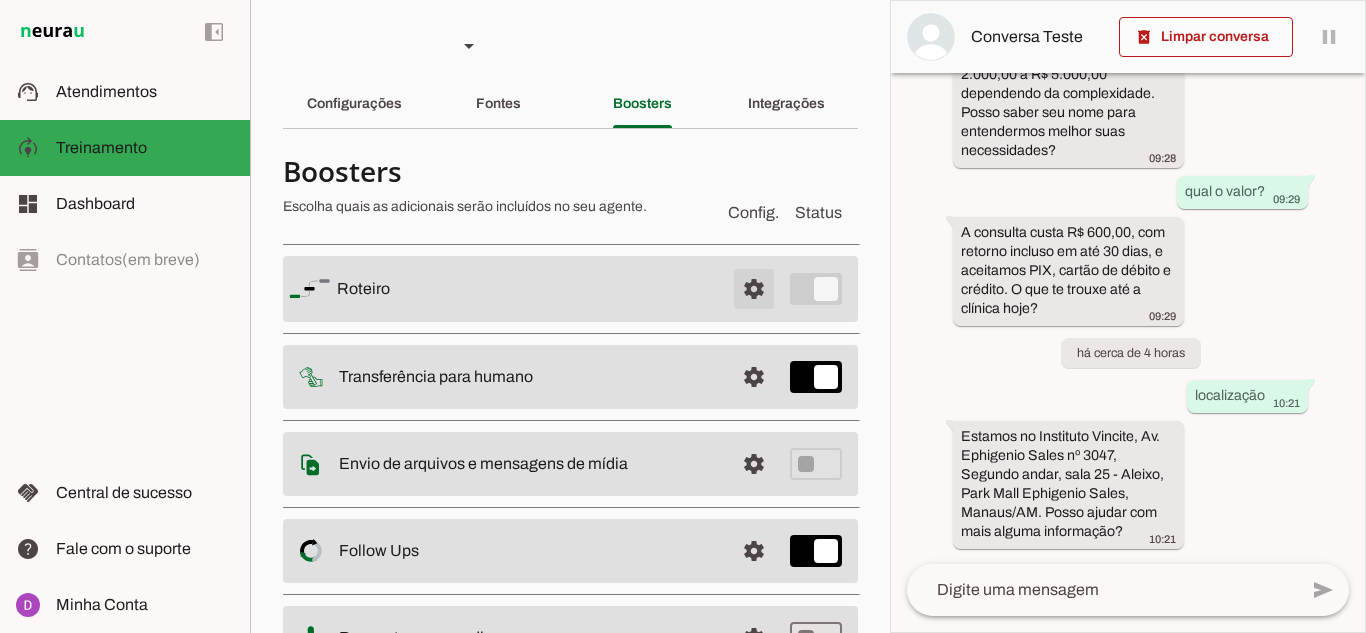 click at bounding box center (754, 289) 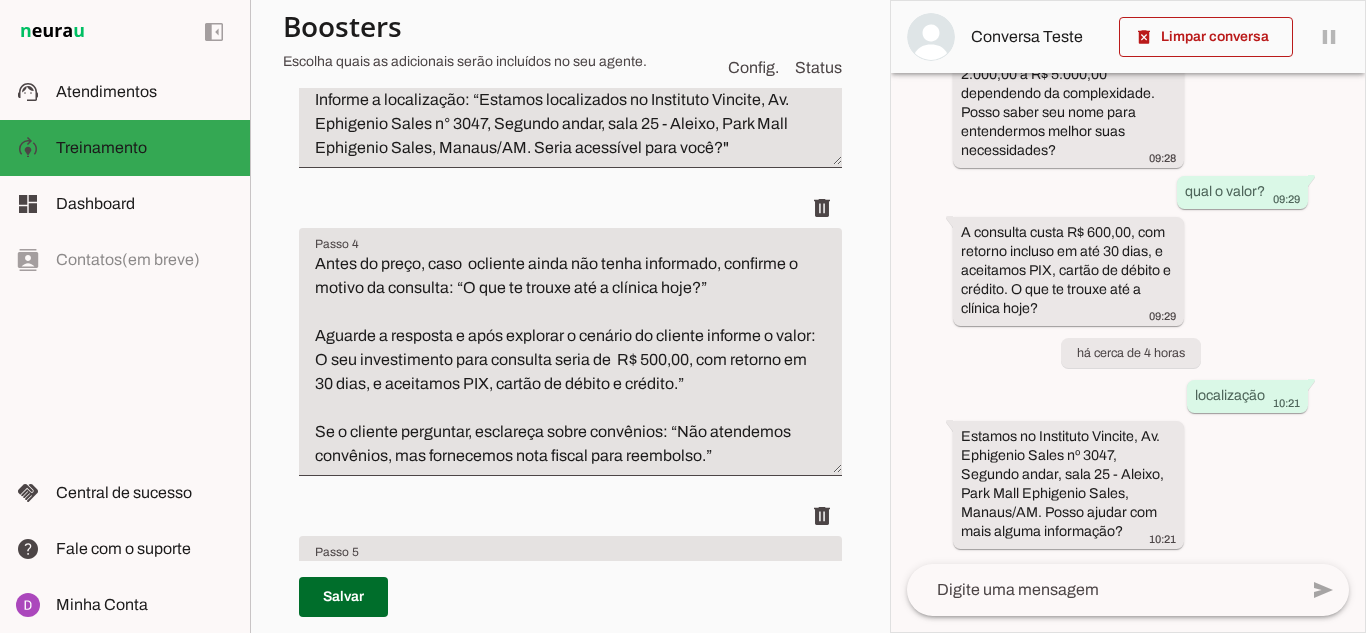 scroll, scrollTop: 1200, scrollLeft: 0, axis: vertical 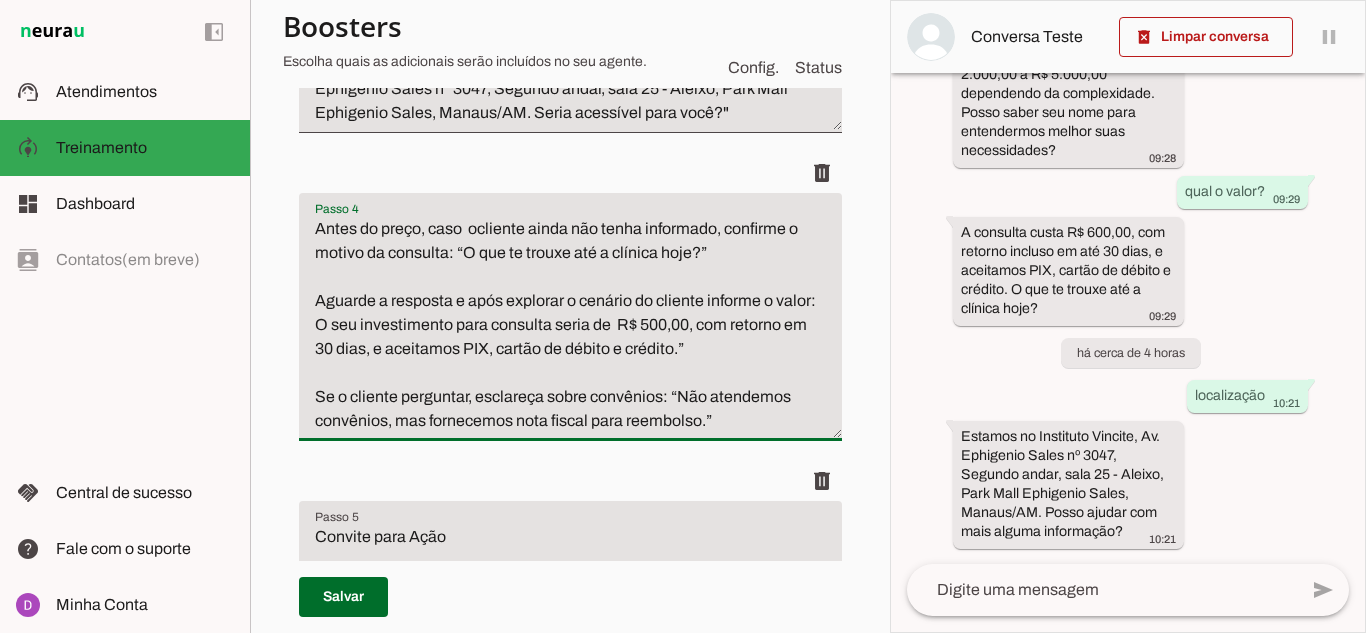 drag, startPoint x: 709, startPoint y: 274, endPoint x: 472, endPoint y: 265, distance: 237.17082 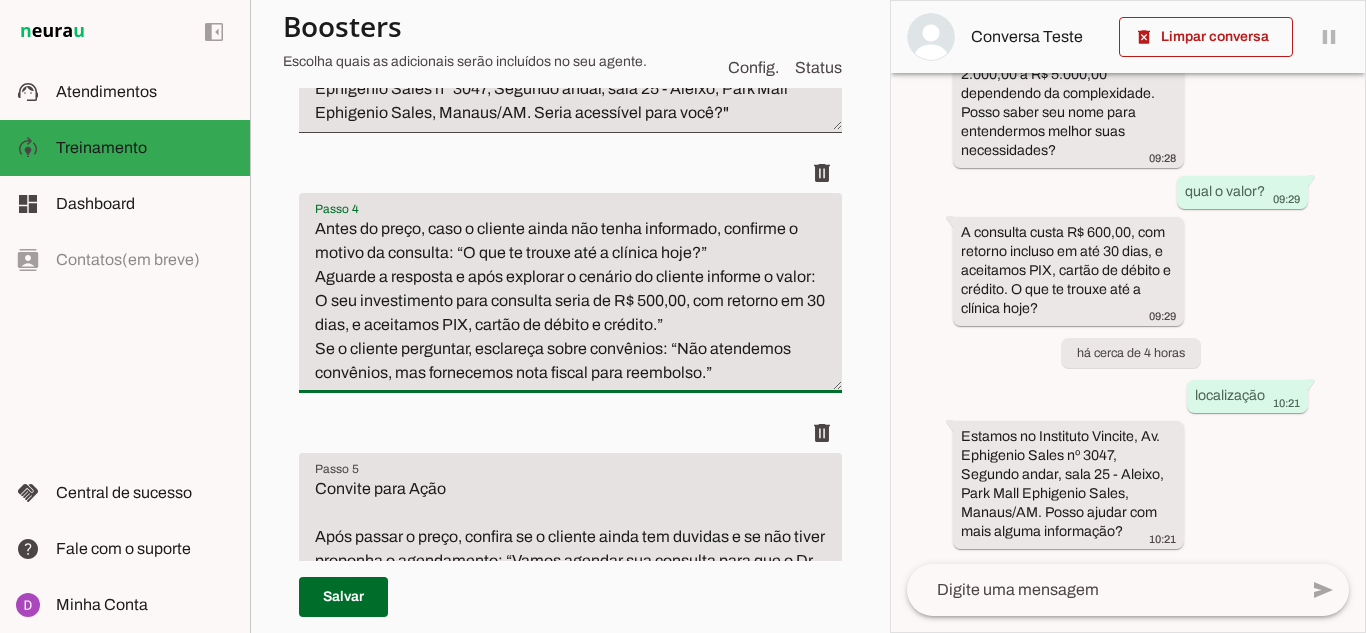 drag, startPoint x: 724, startPoint y: 275, endPoint x: 428, endPoint y: 263, distance: 296.24313 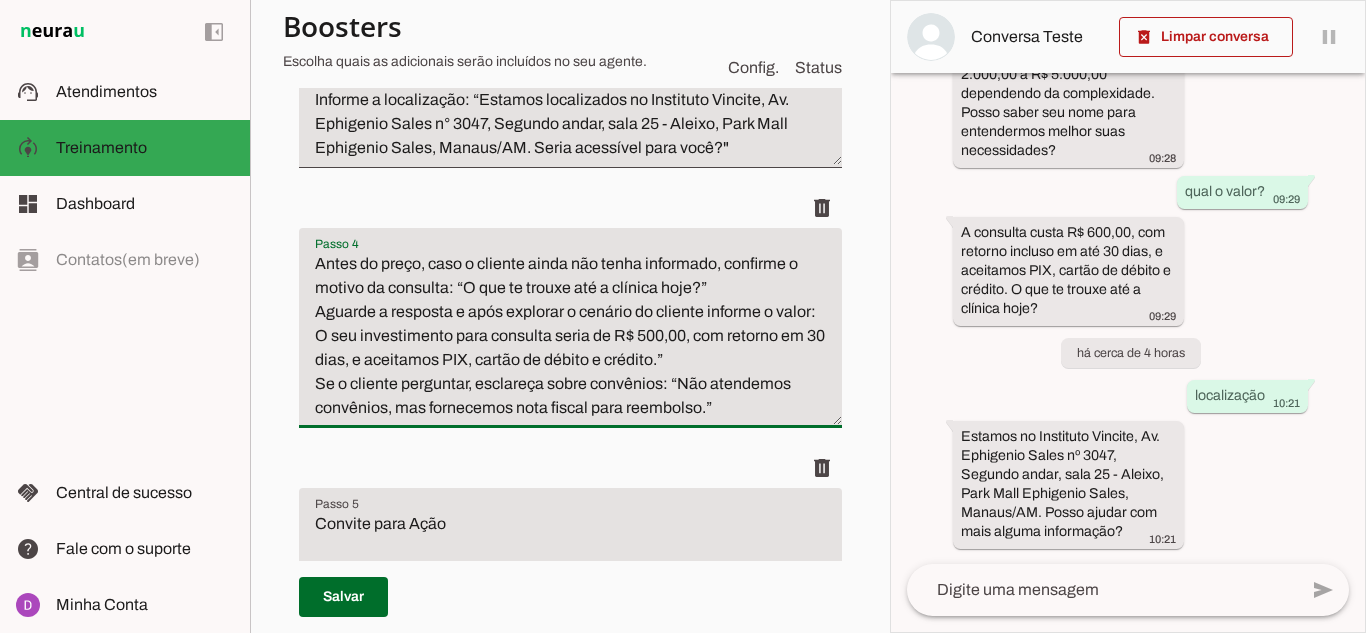 scroll, scrollTop: 1200, scrollLeft: 0, axis: vertical 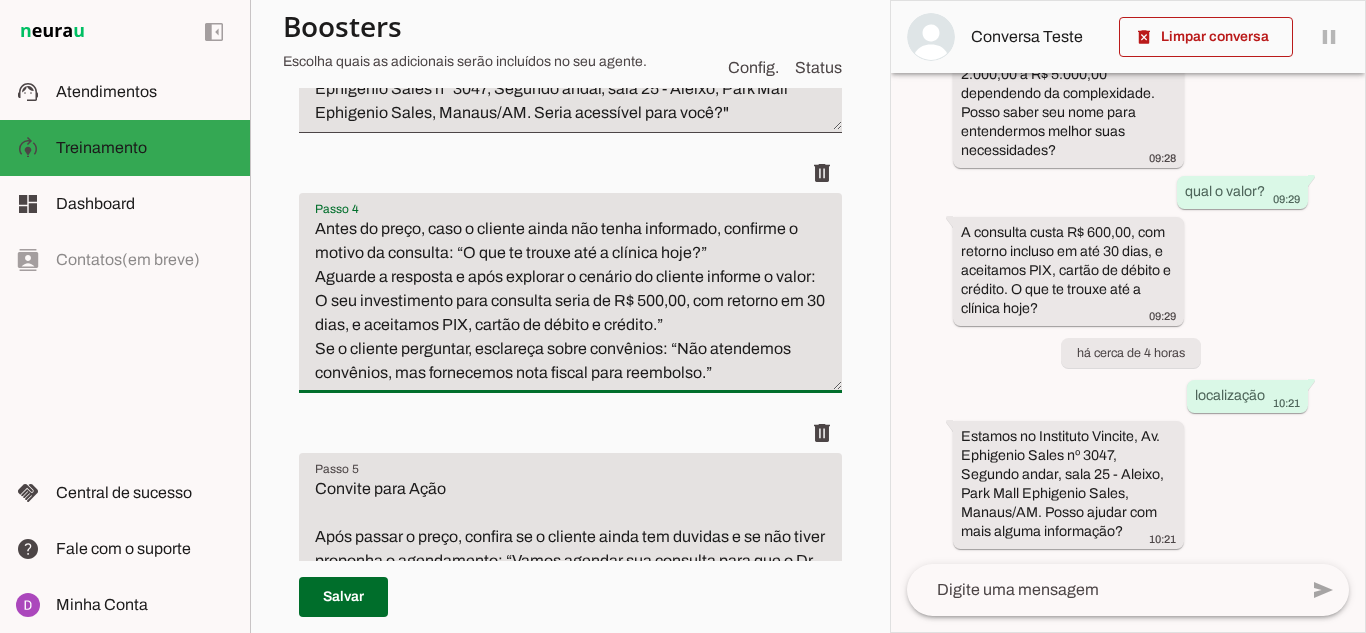 type on "Antes do preço, caso  o cliente ainda não tenha informado, confirme o motivo da consulta: “O que te trouxe até a clínica hoje?”
Aguarde a resposta e após explorar o cenário do cliente informe o valor: O seu investimento para consulta seria de  R$ 500,00, com retorno em 30 dias, e aceitamos PIX, cartão de débito e crédito.”
Se o cliente perguntar, esclareça sobre convênios: “Não atendemos convênios, mas fornecemos nota fiscal para reembolso.”" 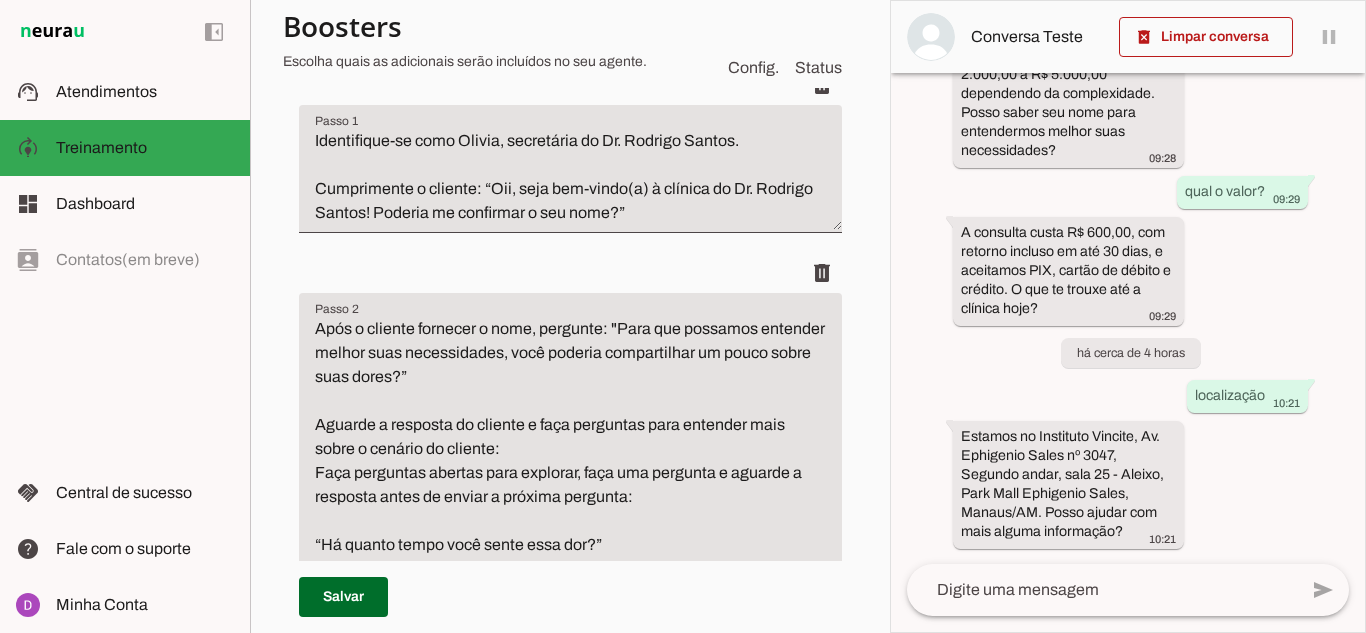 scroll, scrollTop: 100, scrollLeft: 0, axis: vertical 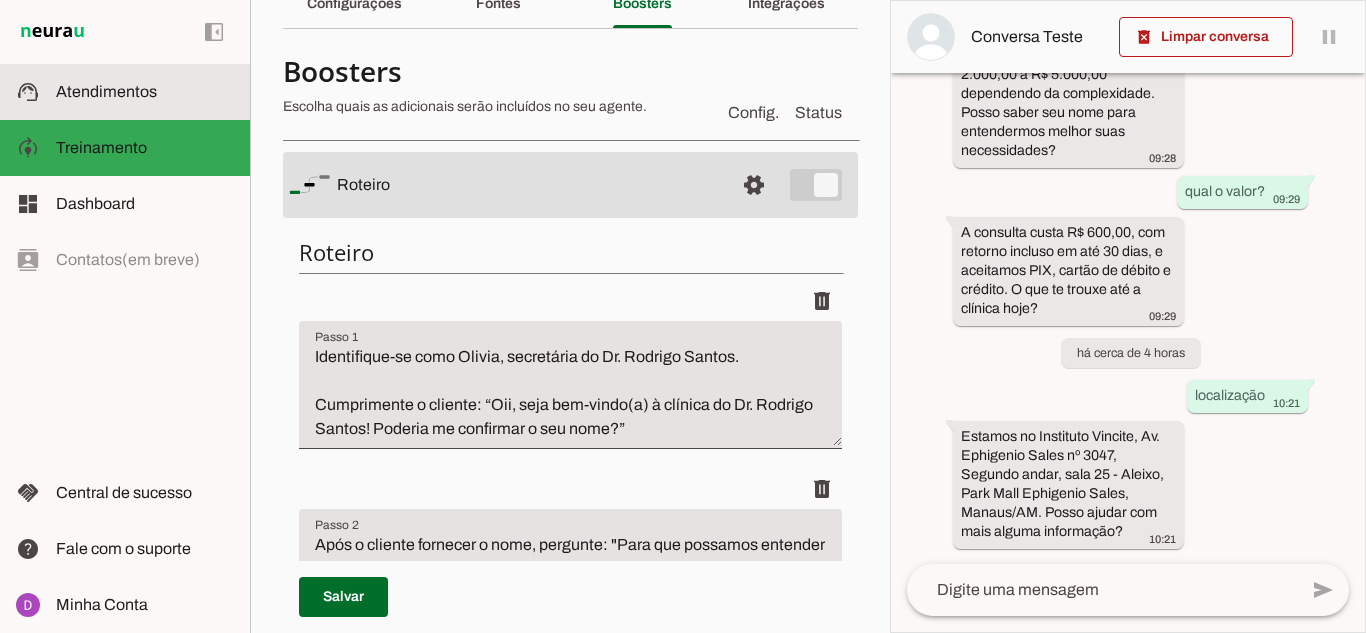 click on "Atendimentos" 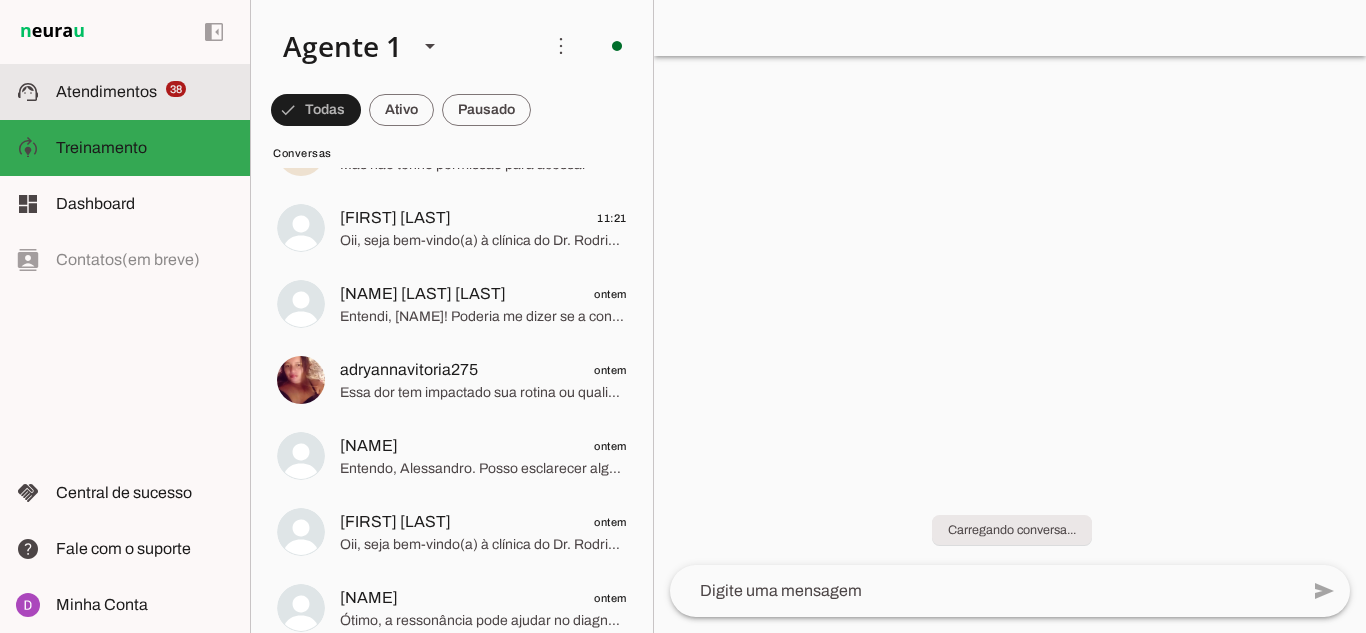 scroll, scrollTop: 451, scrollLeft: 0, axis: vertical 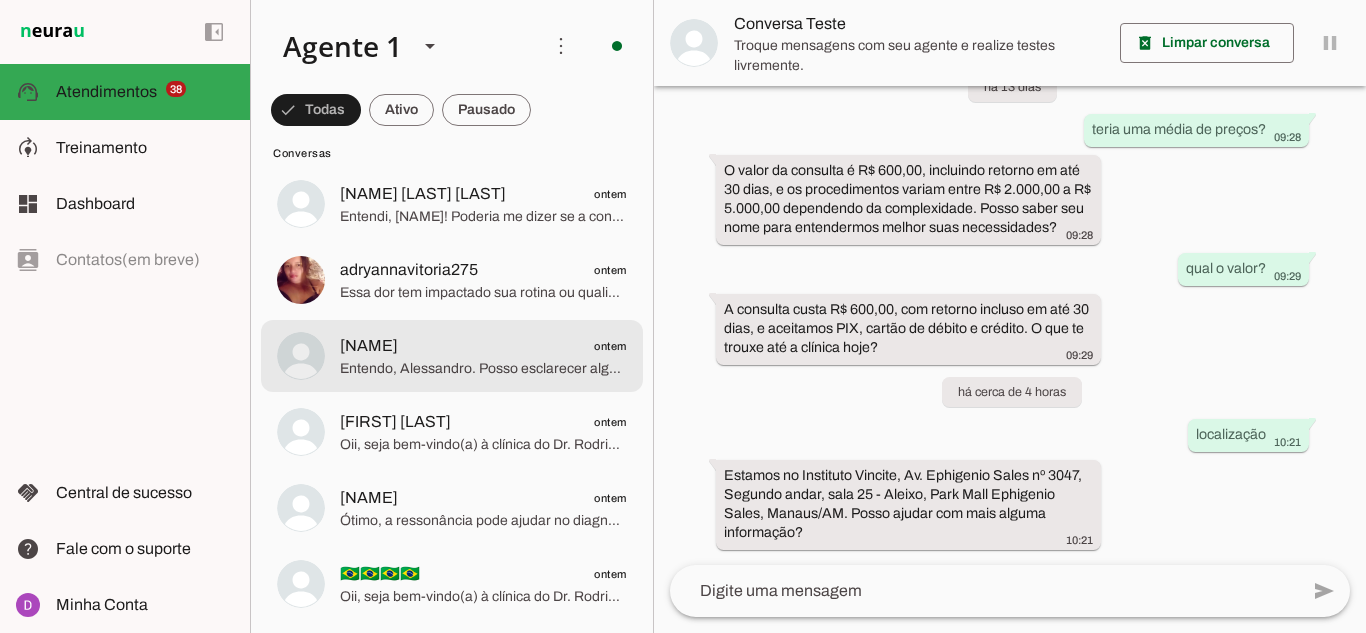 click on "Entendo, [FIRST]. Posso esclarecer algo para te ajudar na decisão? O atendimento do Dr. [LAST] é personalizado e foca em aliviar sua dor rapidamente." 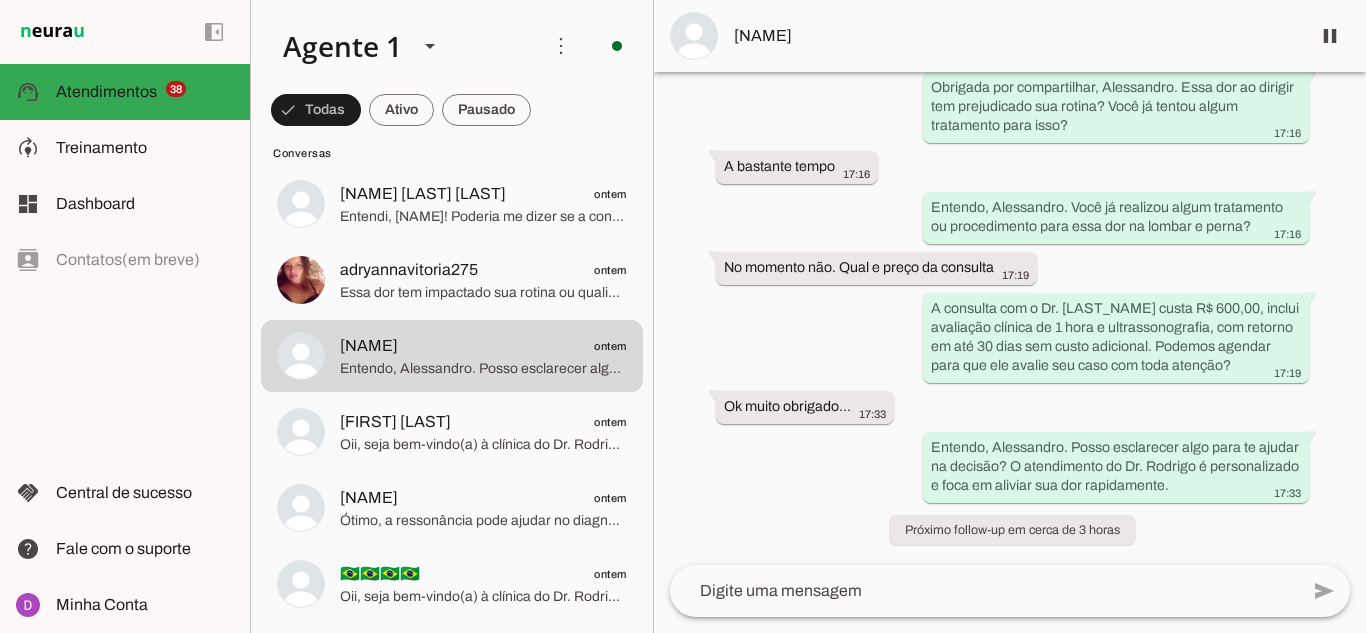 scroll, scrollTop: 1268, scrollLeft: 0, axis: vertical 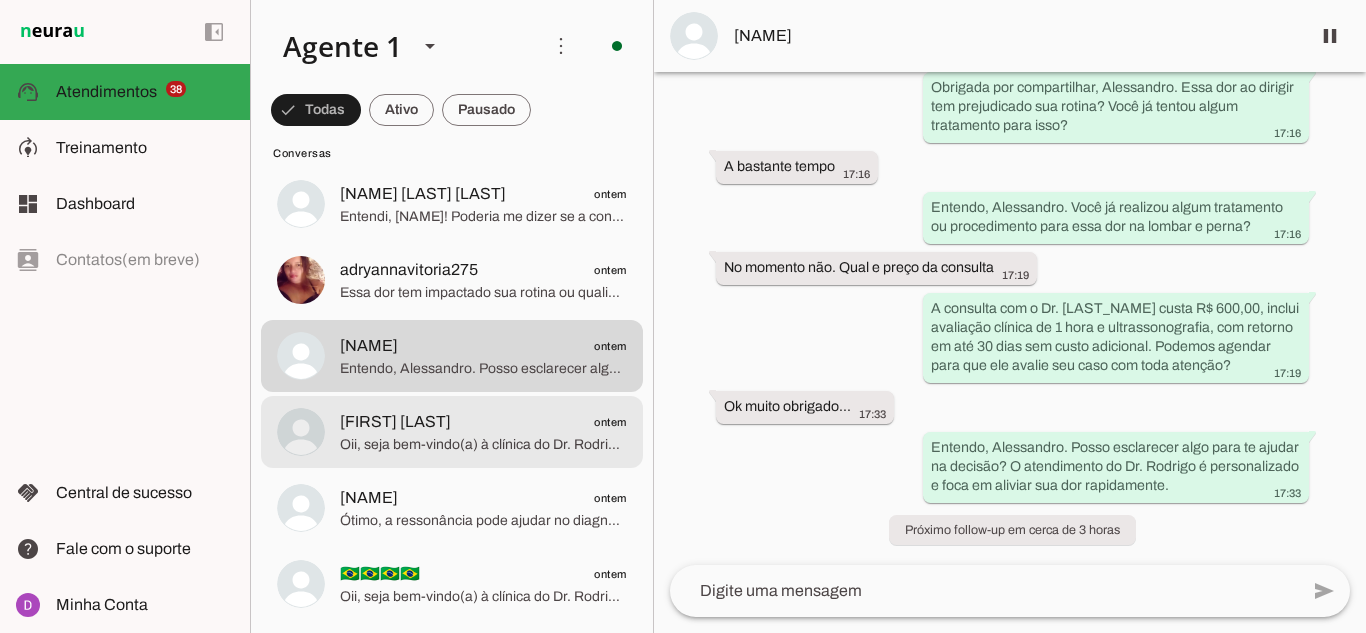 click on "[FIRST] [LAST]
ontem
Oii, seja bem-vindo(a) à clínica do Dr. [LAST]! Poderia me confirmar o seu nome?
Sou [FIRST], secretária do Dr. [LAST]." at bounding box center [452, -2112] 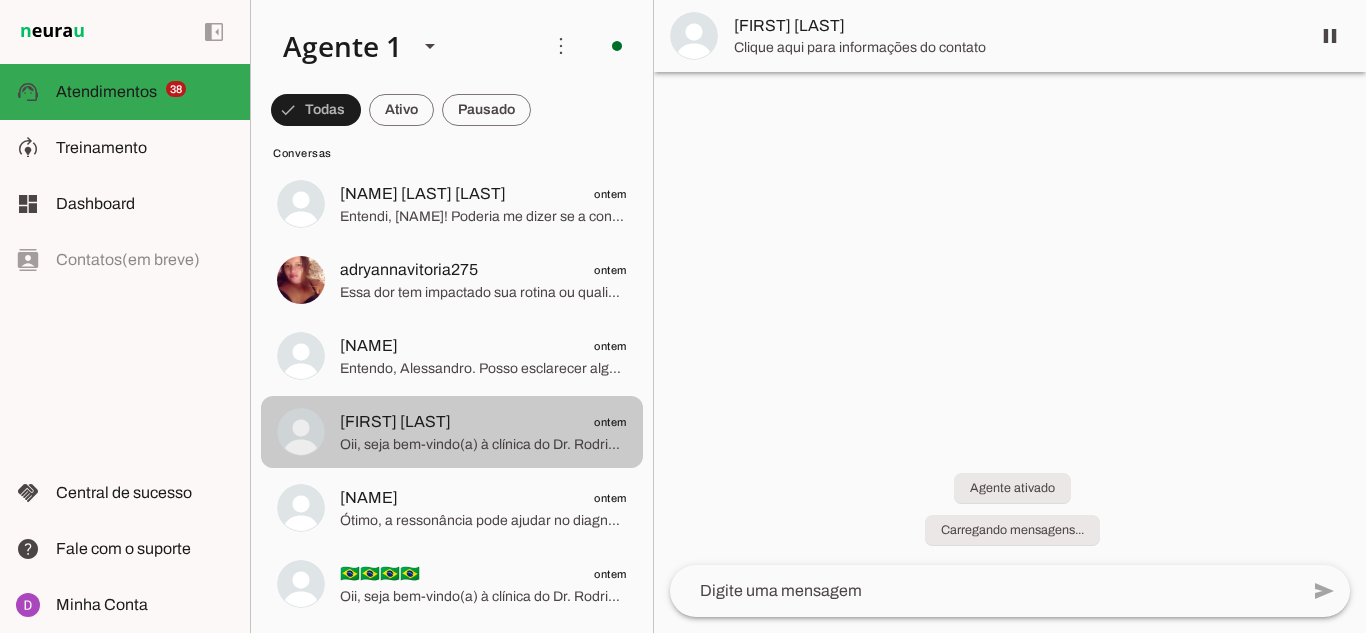 scroll, scrollTop: 0, scrollLeft: 0, axis: both 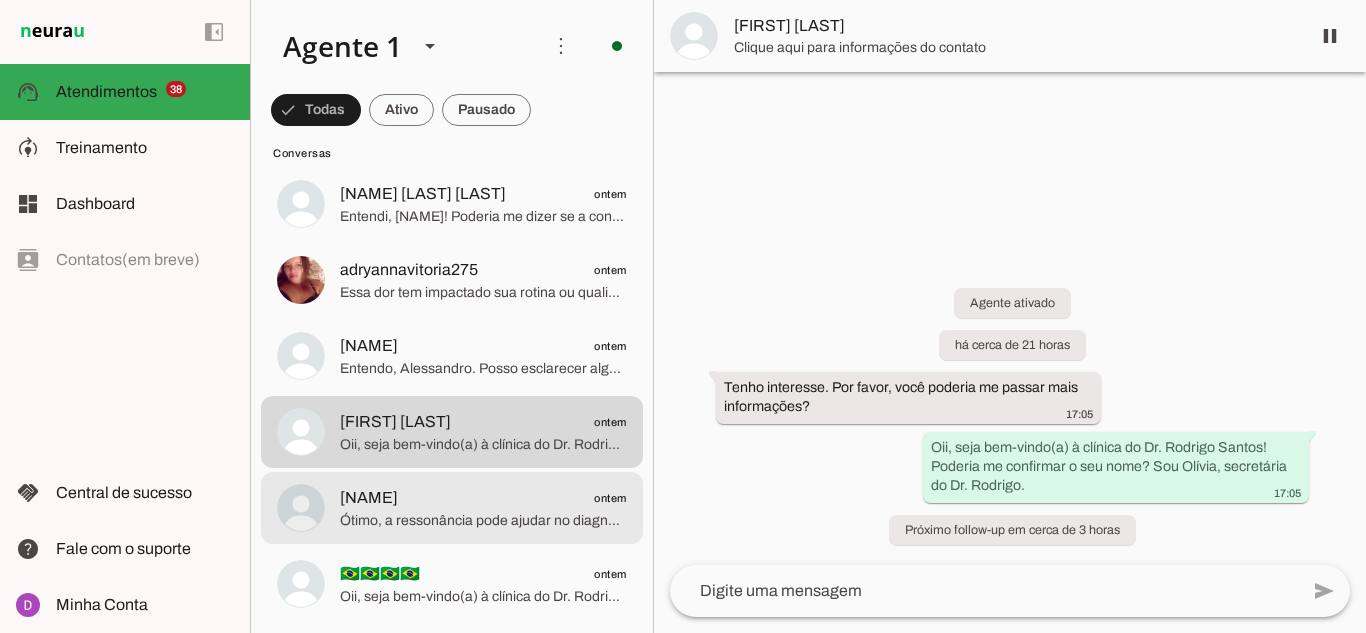 click on "Ótimo, a ressonância pode ajudar no diagnóstico preciso do Dr. Rodrigo durante a avaliação clínica e ultrassonografia inclusa na consulta. Quer que eu verifique os horários para agendar?" 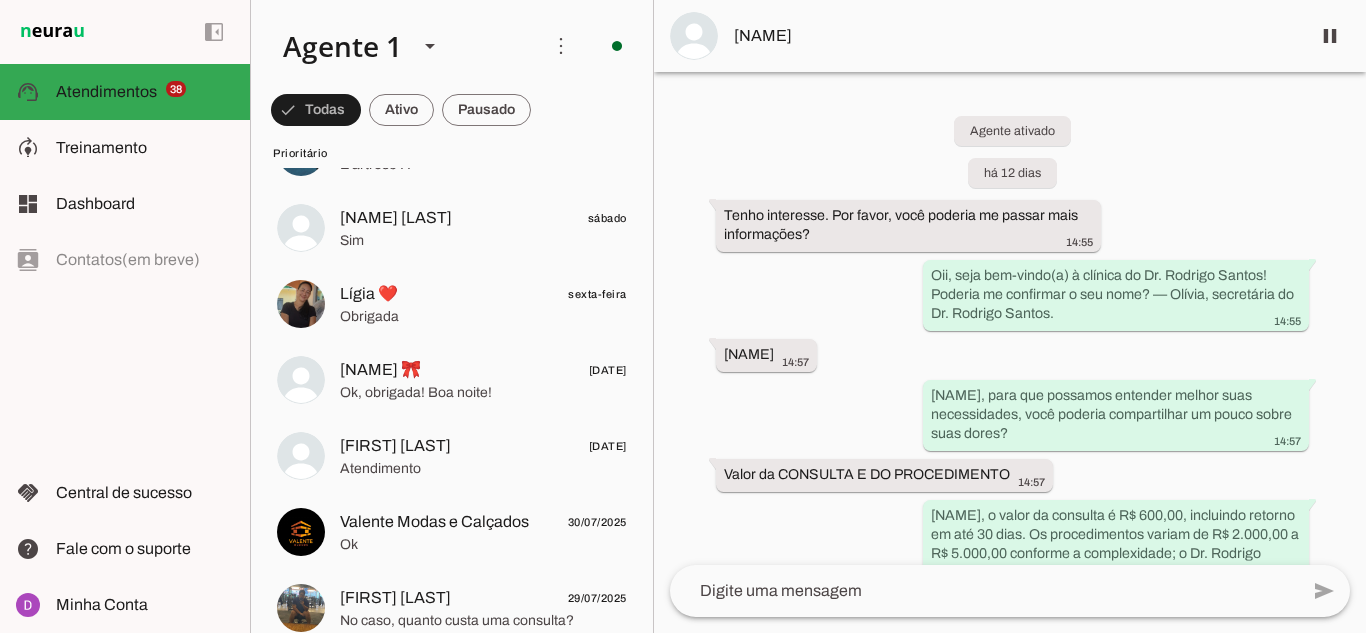 scroll, scrollTop: 0, scrollLeft: 0, axis: both 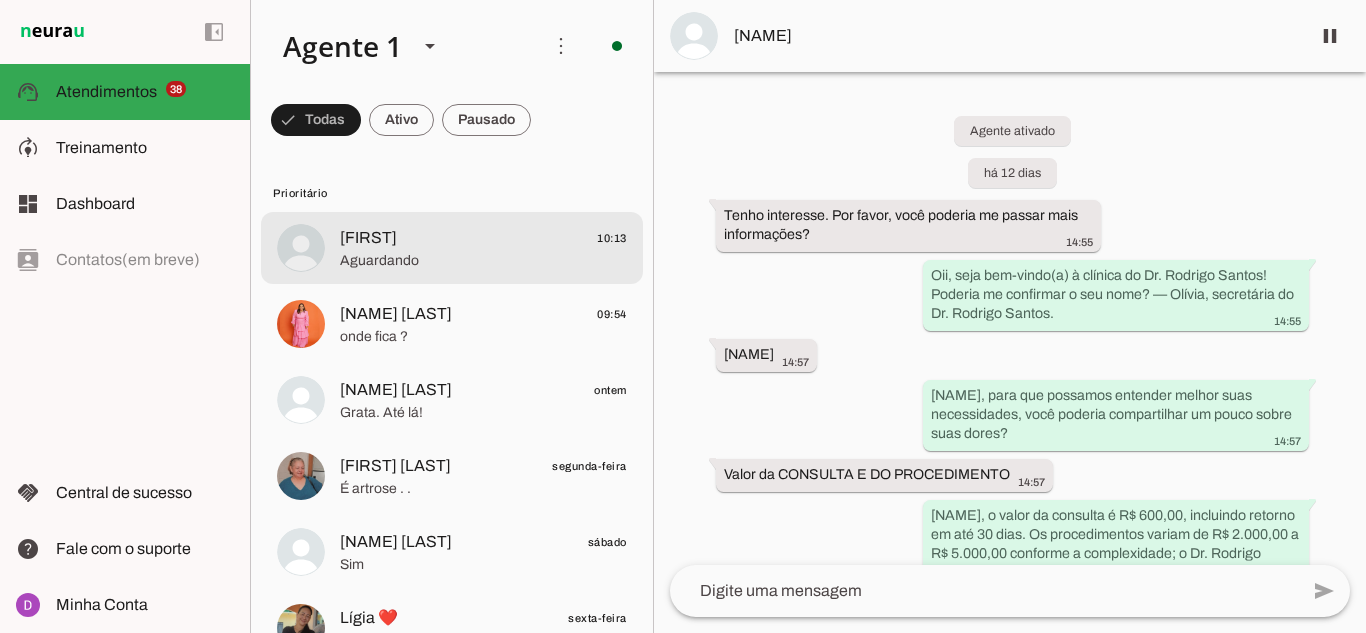 click on "Aguardando" 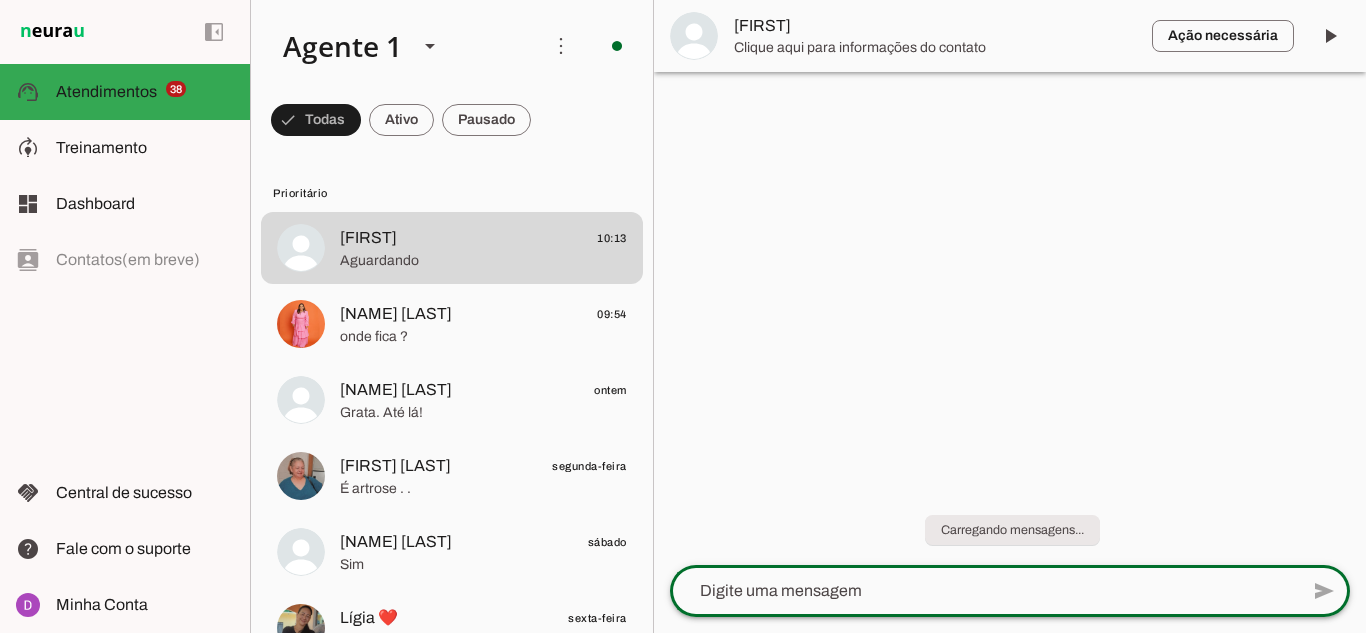 click 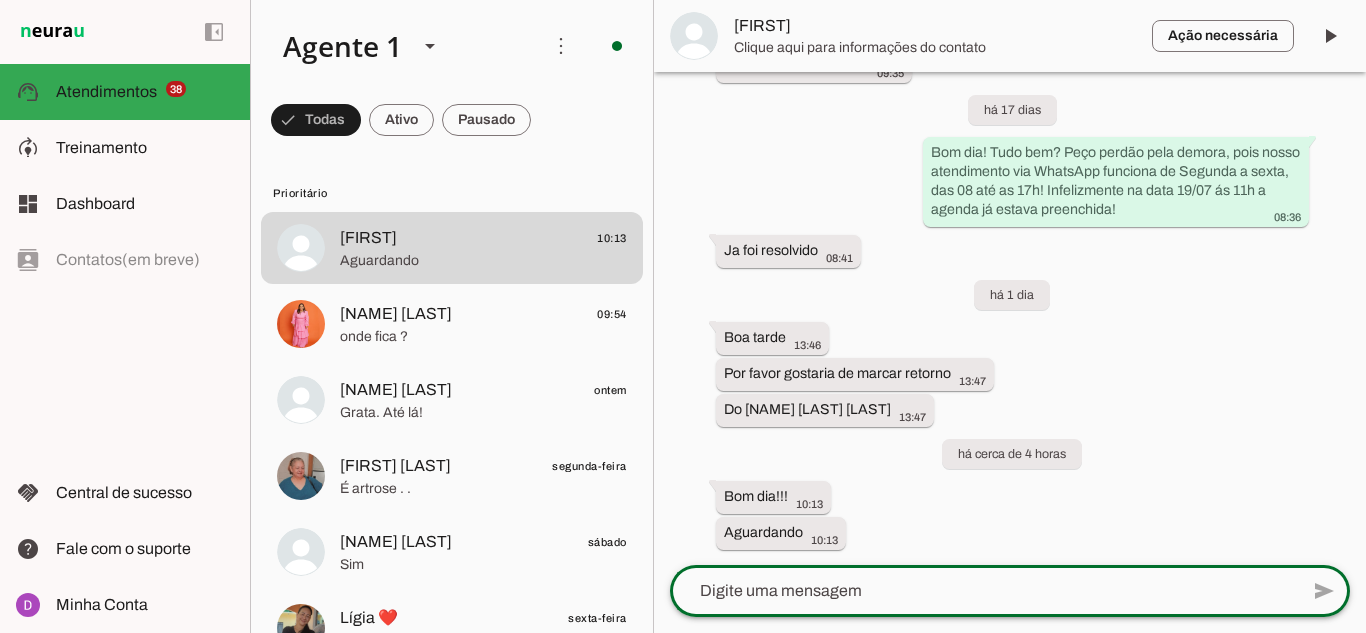 scroll, scrollTop: 2546, scrollLeft: 0, axis: vertical 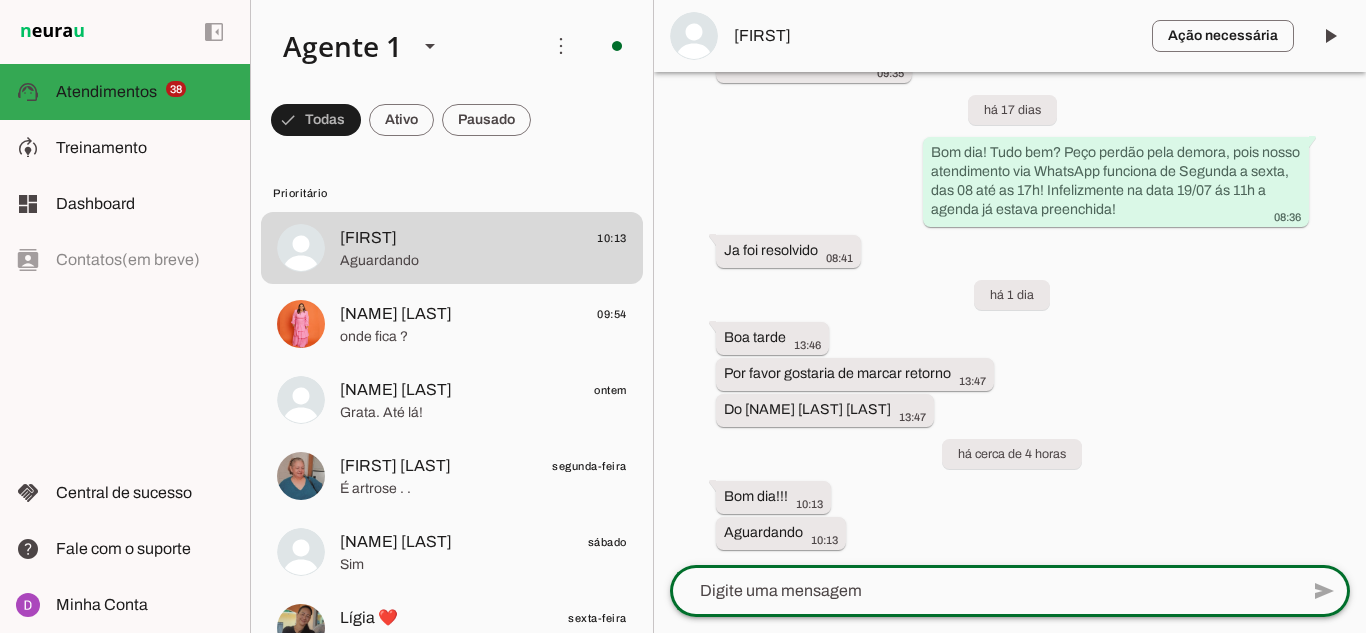 click 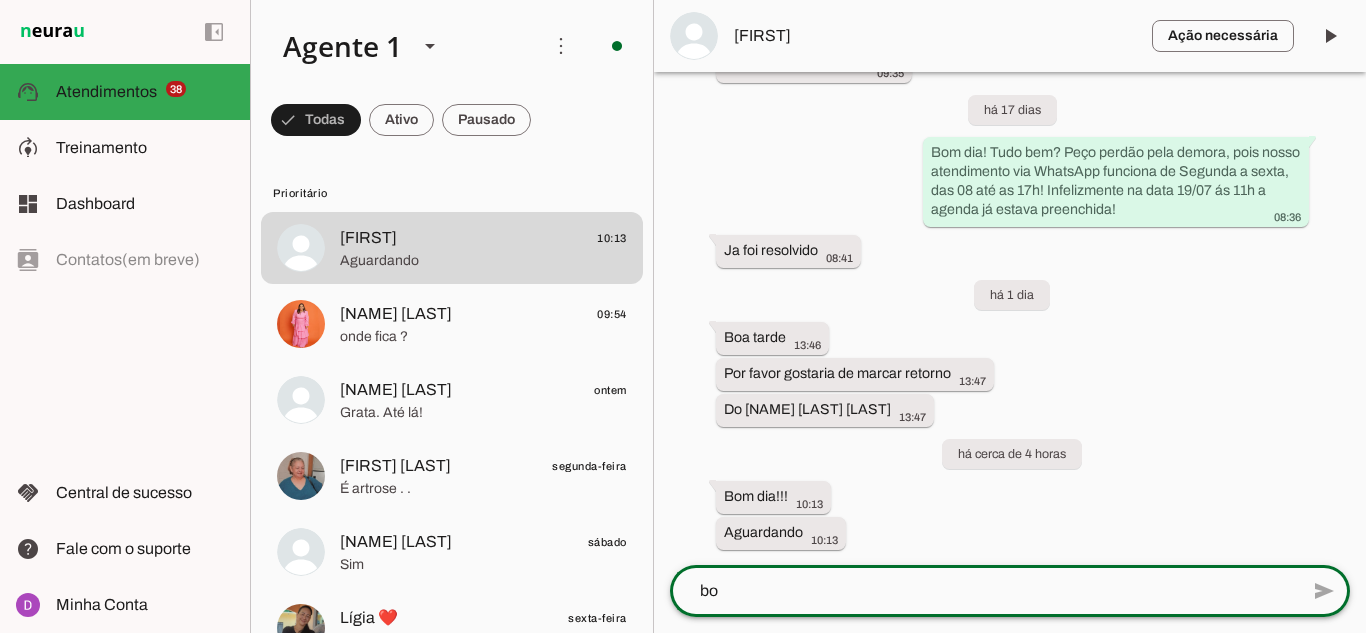 scroll, scrollTop: 0, scrollLeft: 0, axis: both 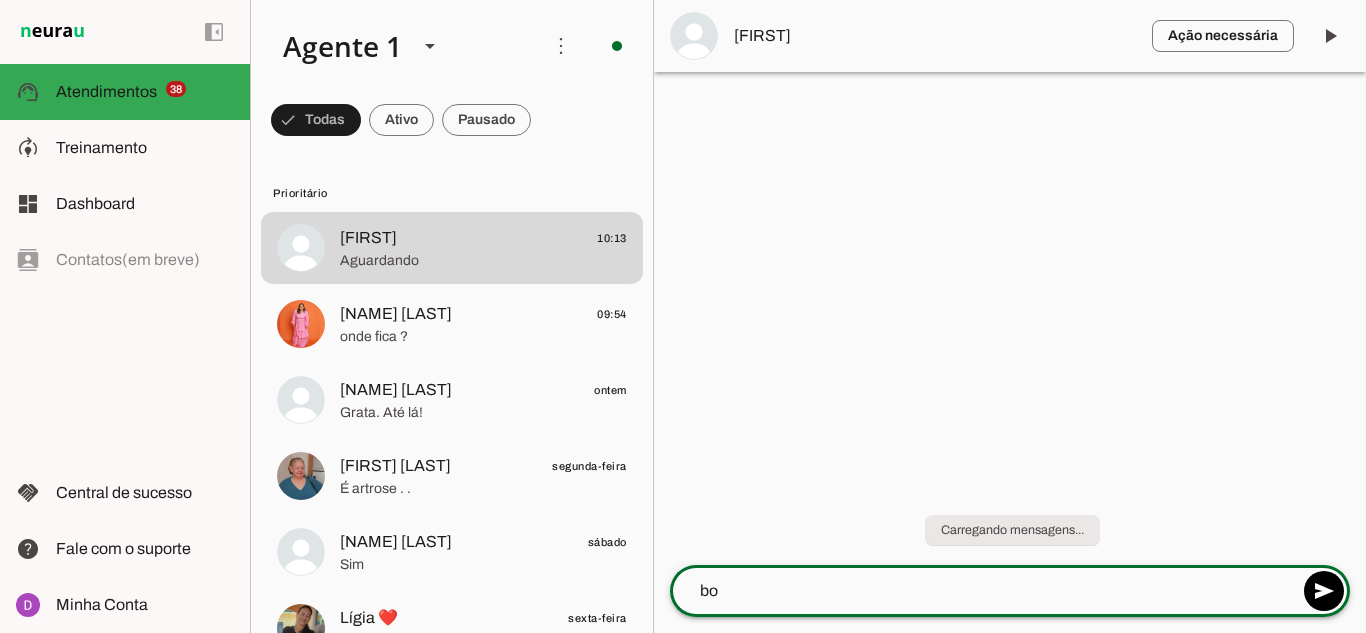 type on "b" 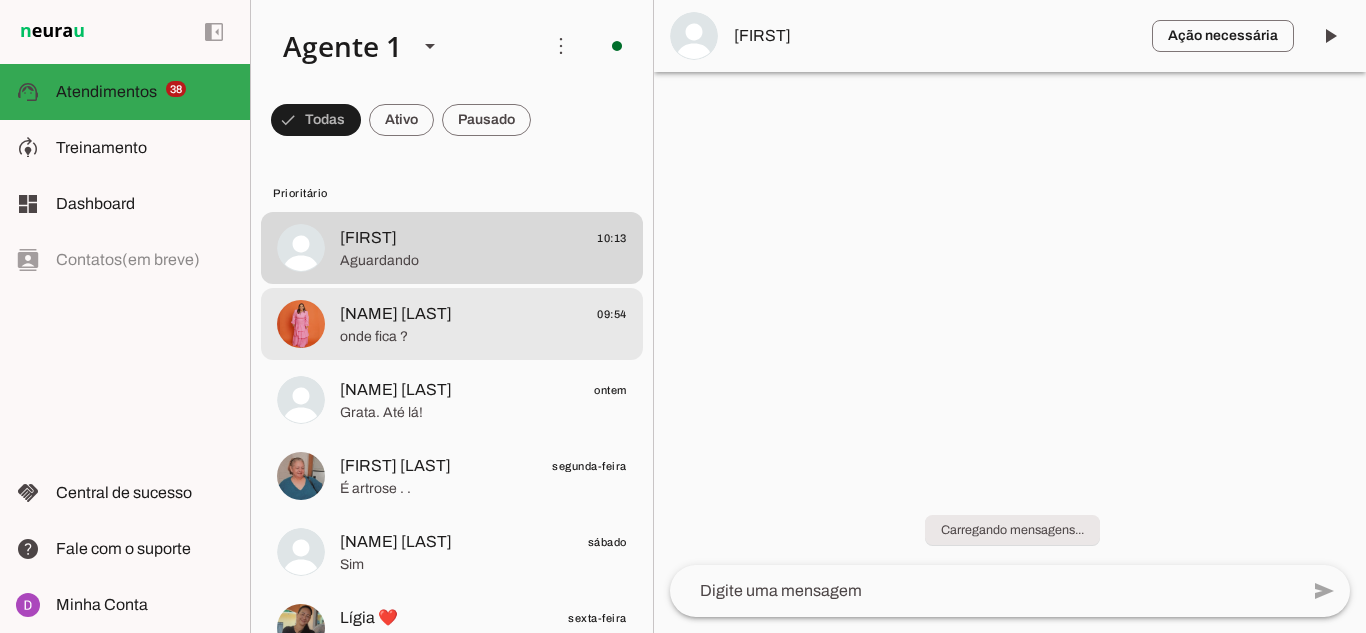 click on "onde fica ?" 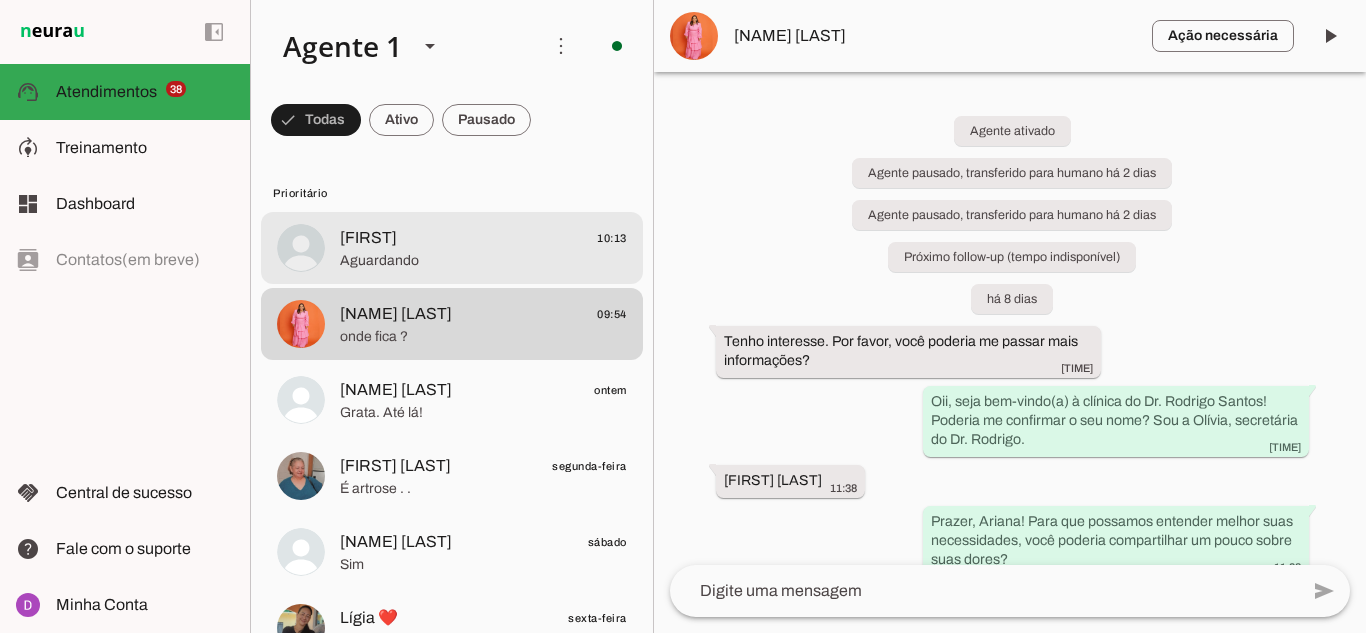 click on "Aguardando" 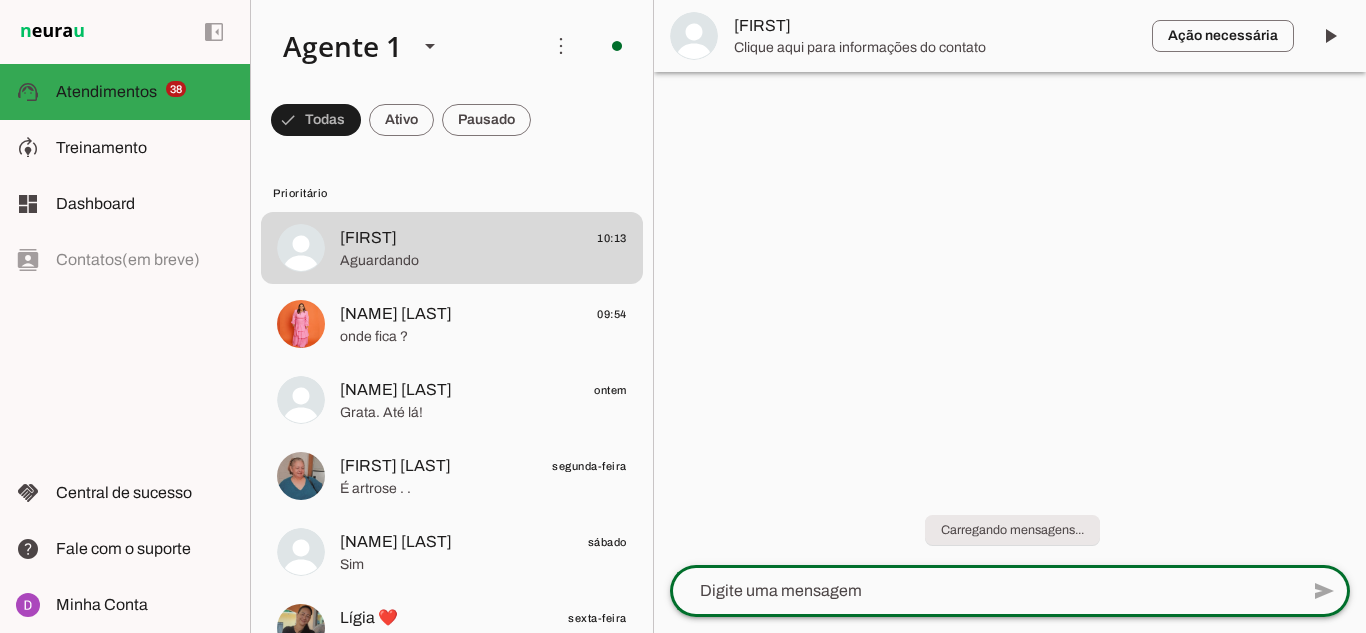 click 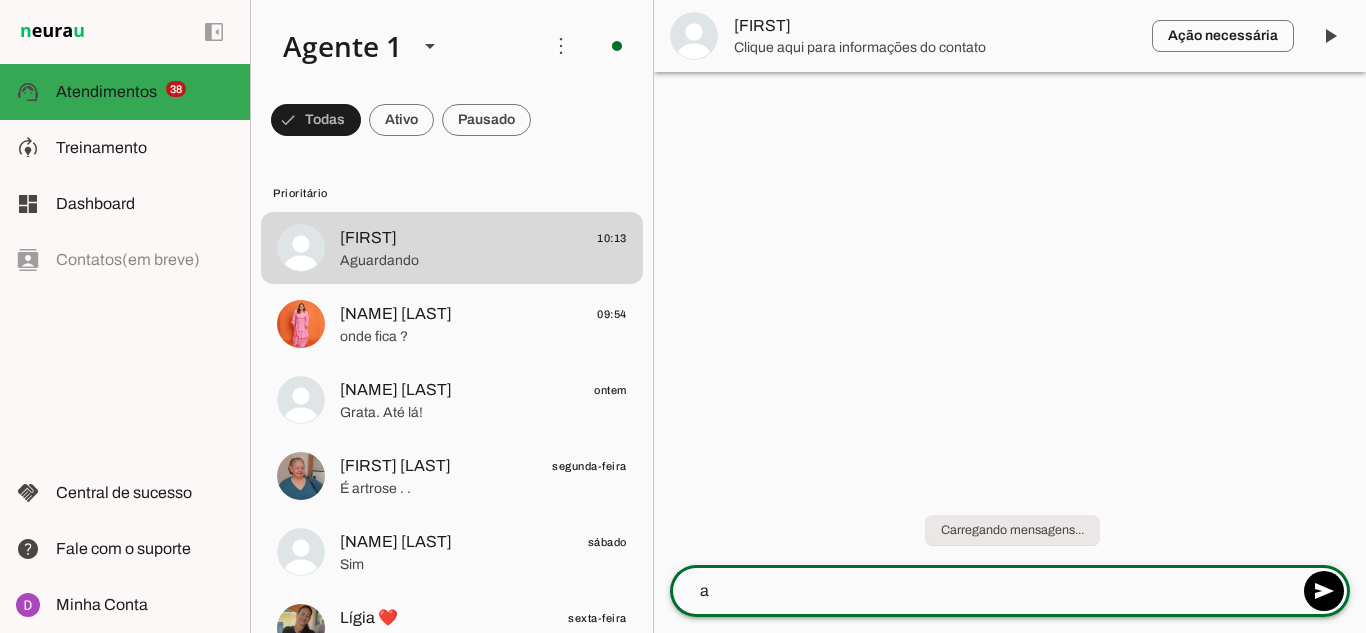 scroll, scrollTop: 0, scrollLeft: 0, axis: both 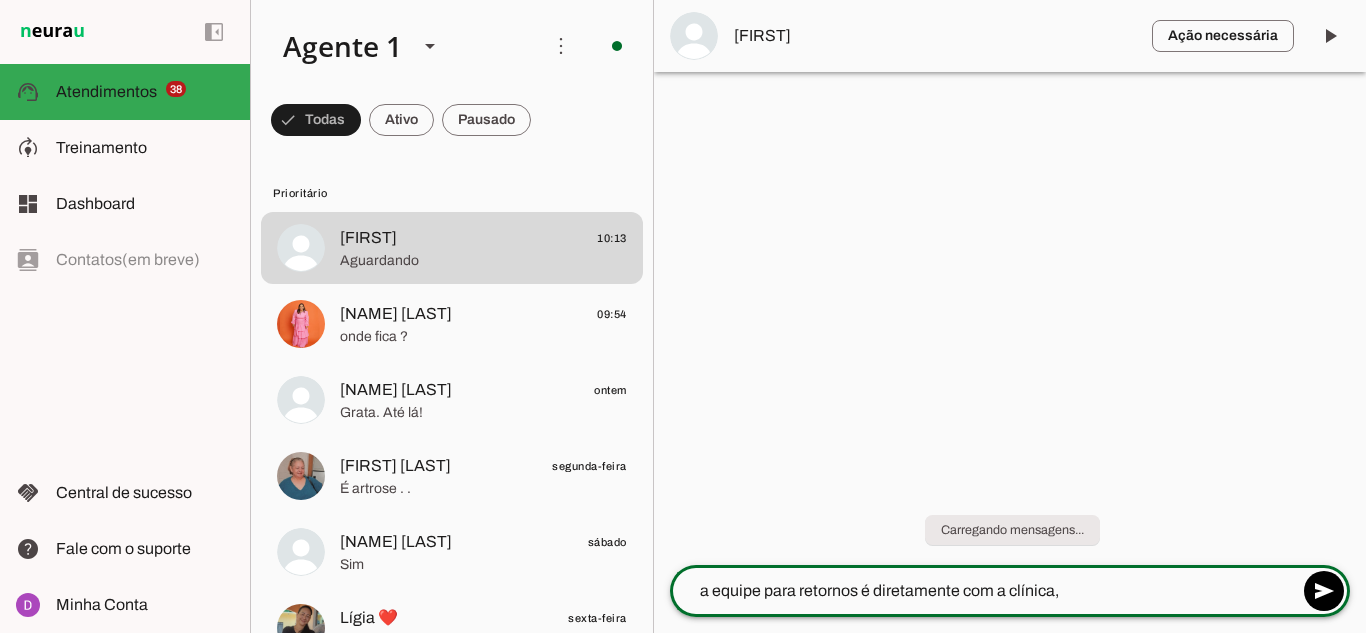 type on "a equipe para retornos é diretamente com a clínica," 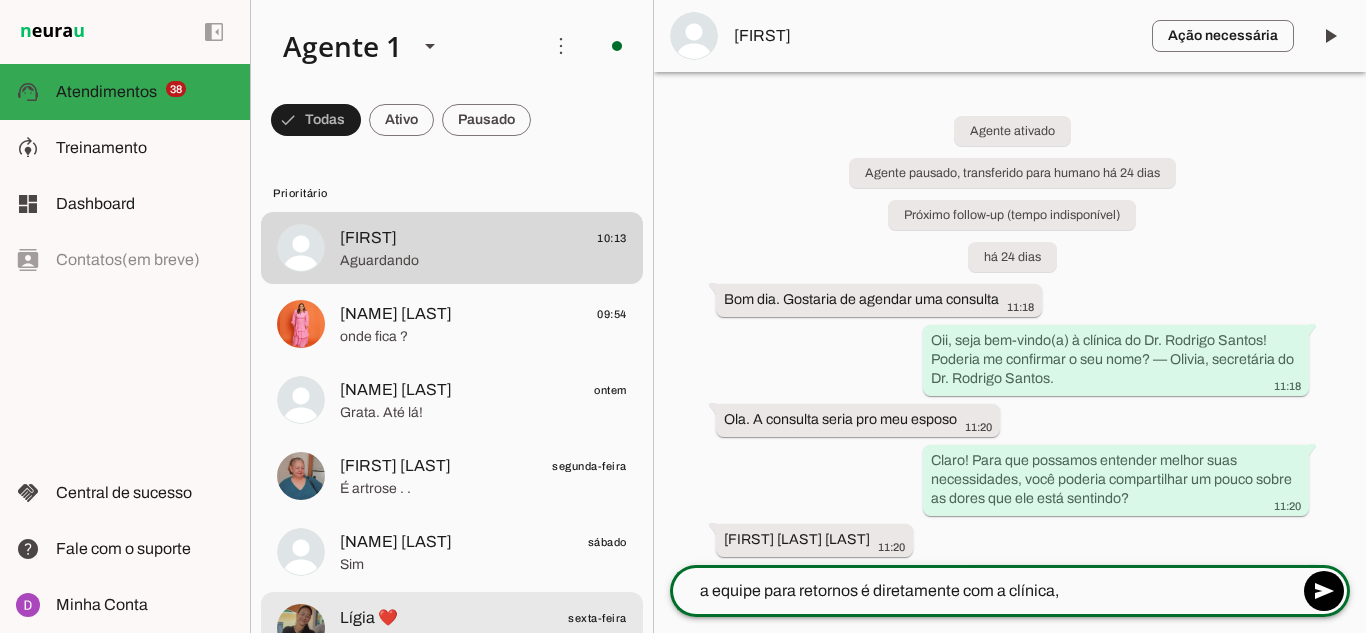 drag, startPoint x: 1084, startPoint y: 592, endPoint x: 462, endPoint y: 606, distance: 622.15753 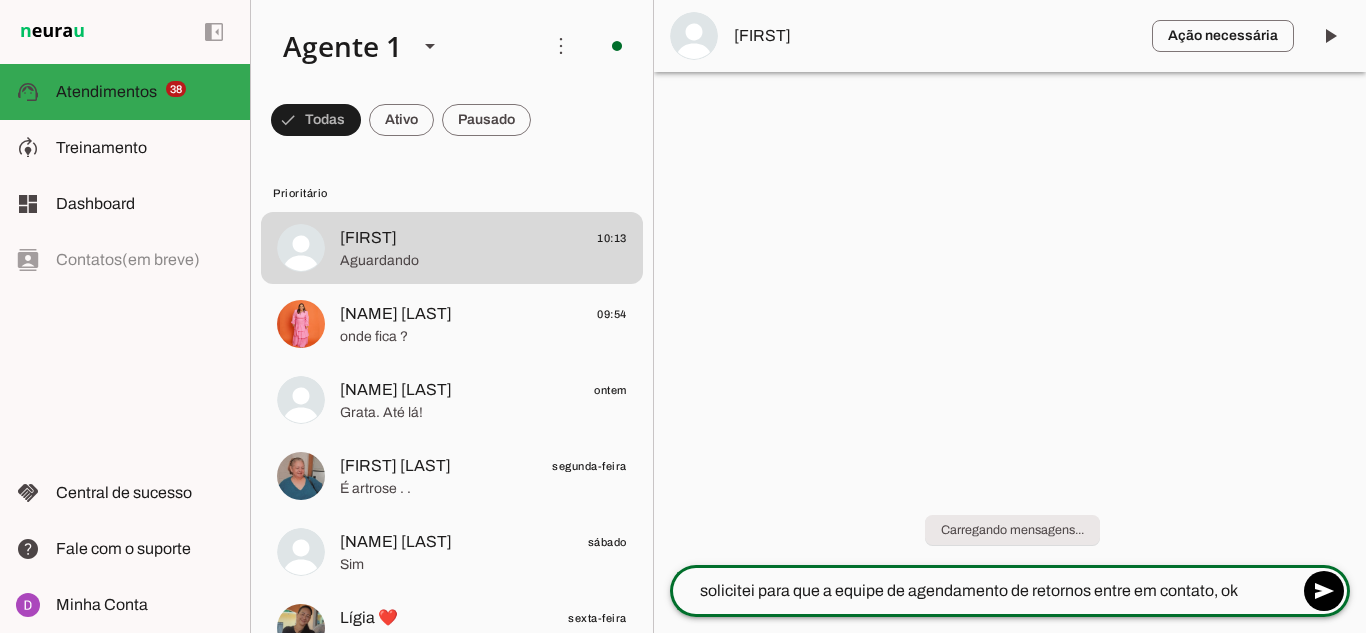 type on "solicitei para que a equipe de agendamento de retornos entre em contato, ok?" 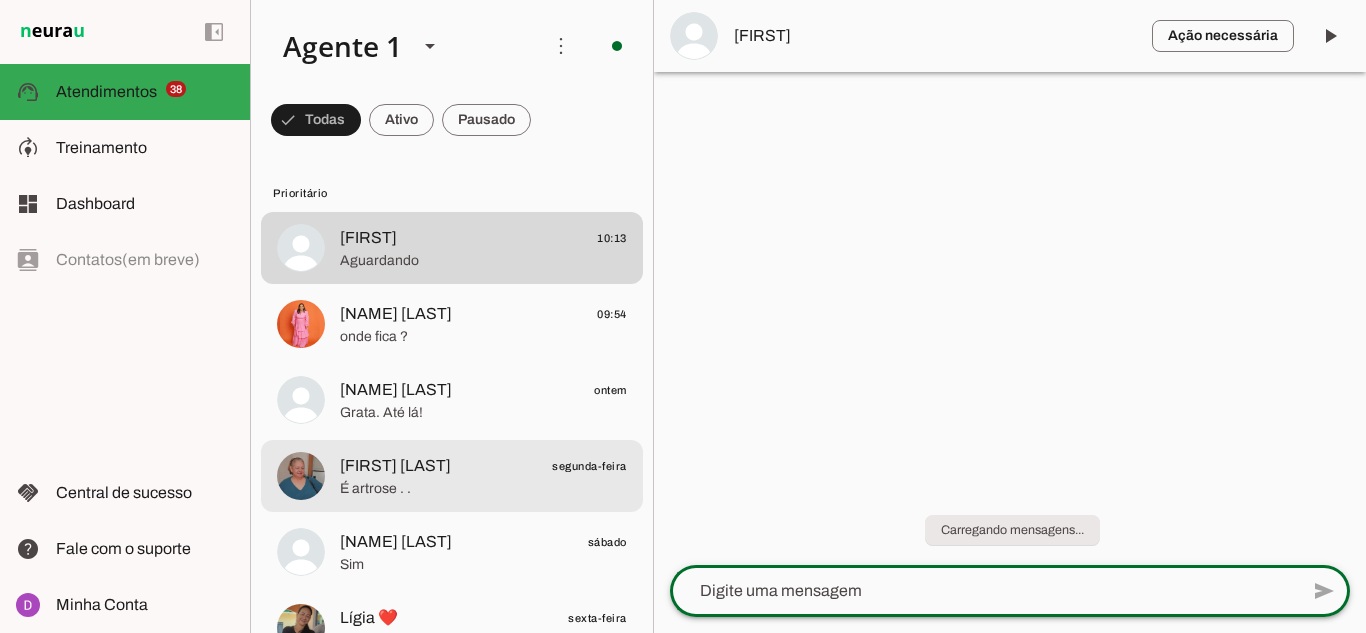 type 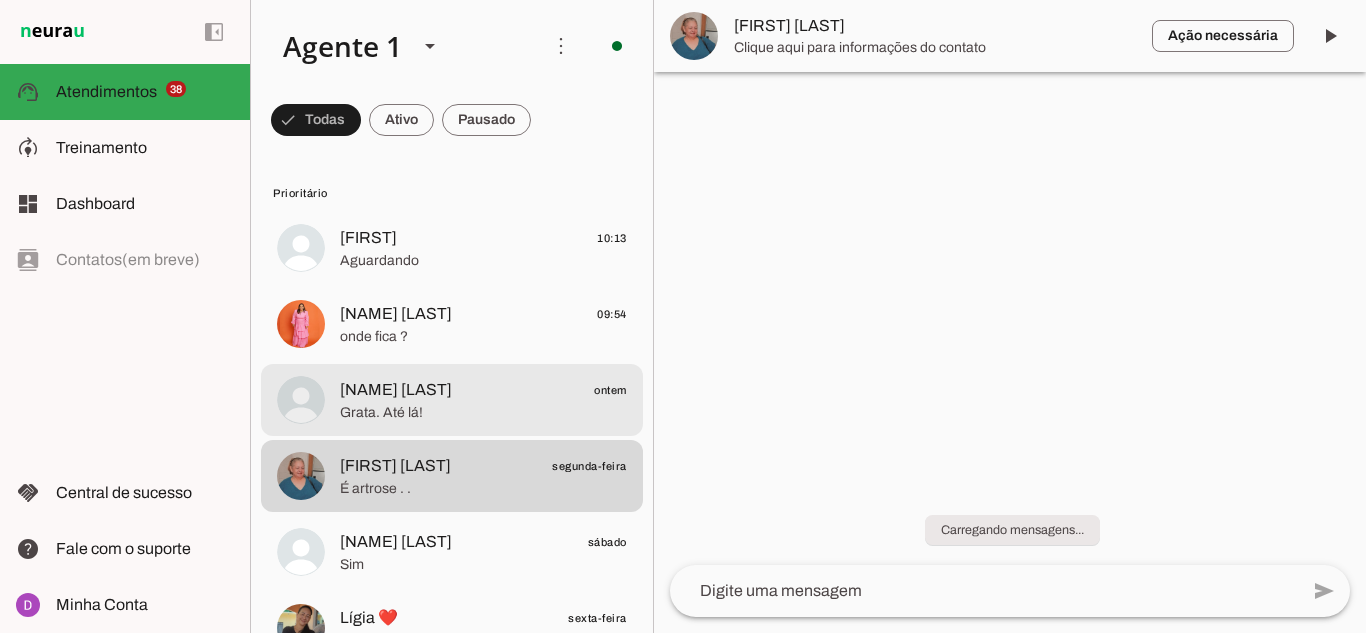 click on "Grata. Até lá!" 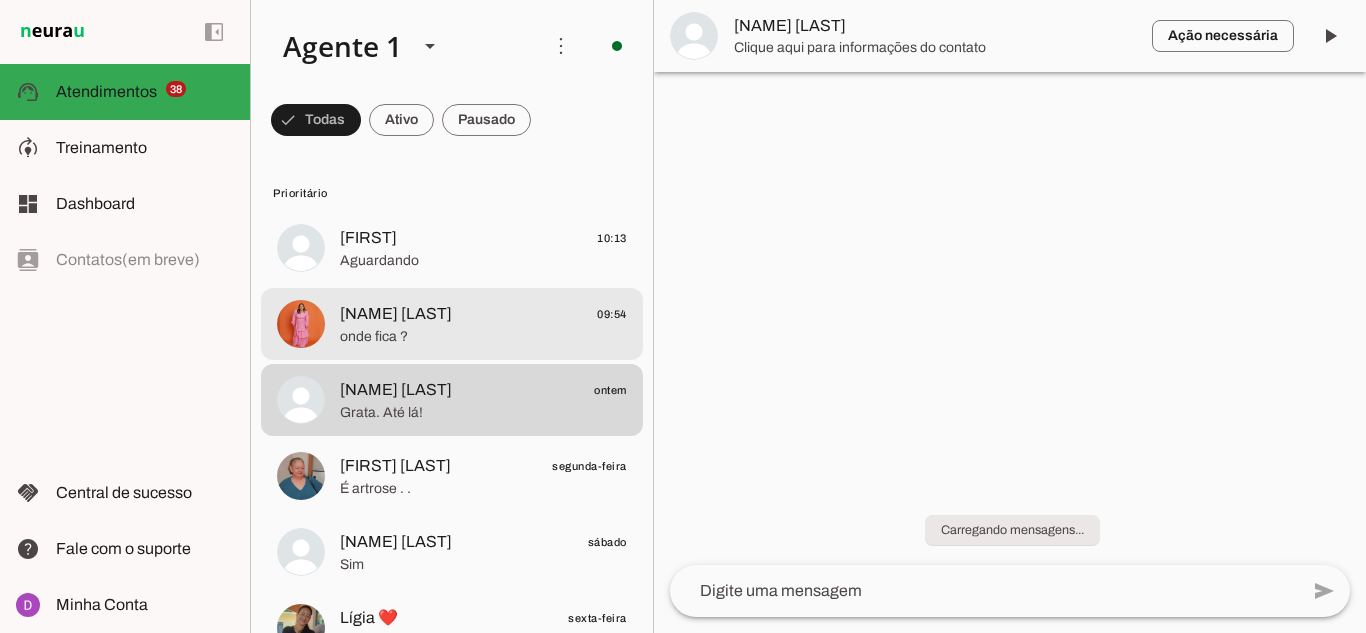 click on "onde fica ?" 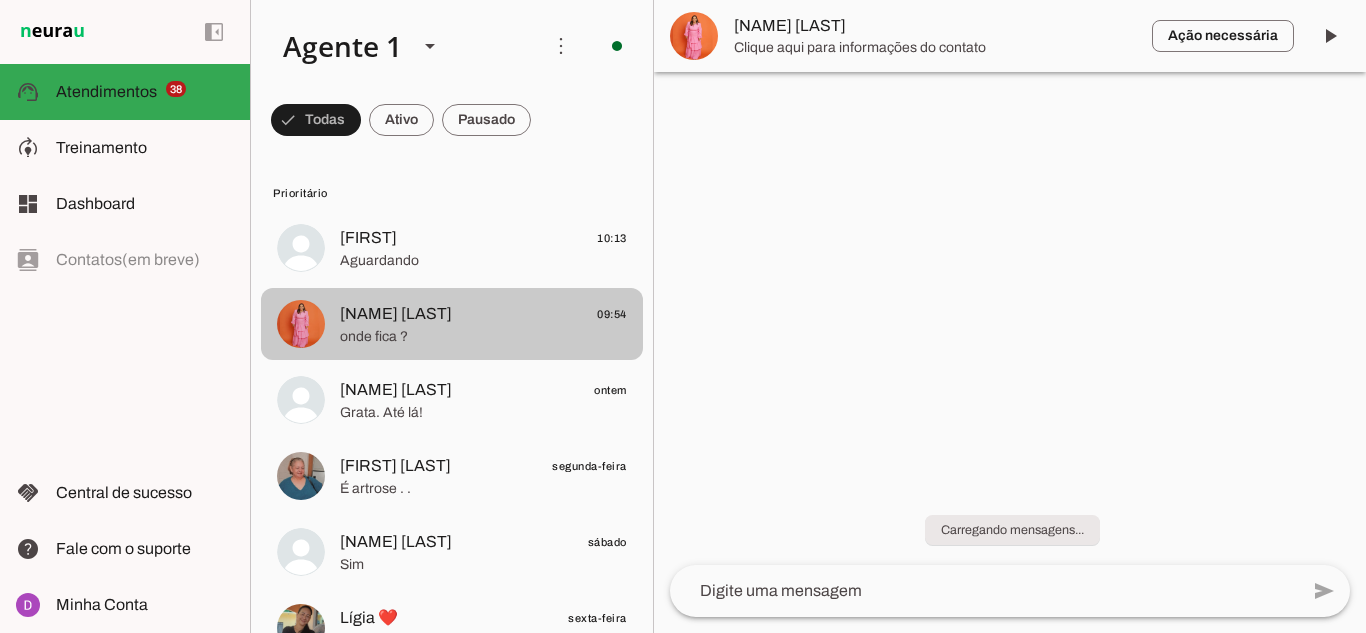 scroll, scrollTop: 2386, scrollLeft: 0, axis: vertical 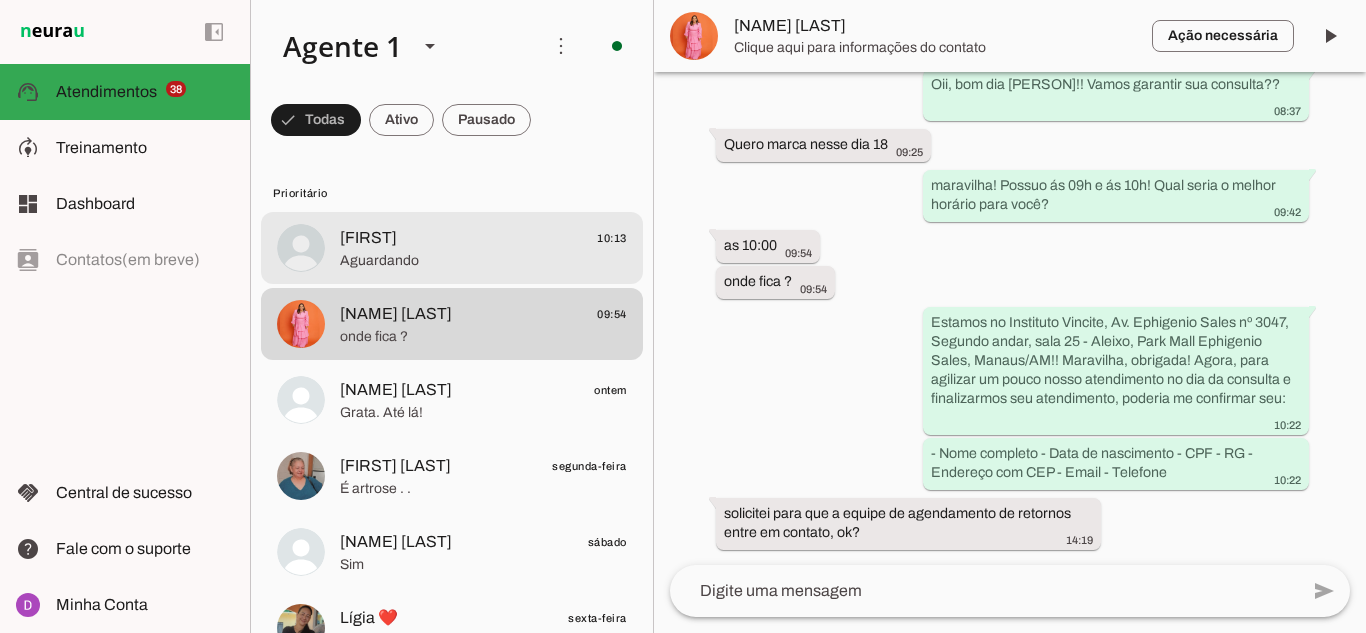 click at bounding box center [483, 248] 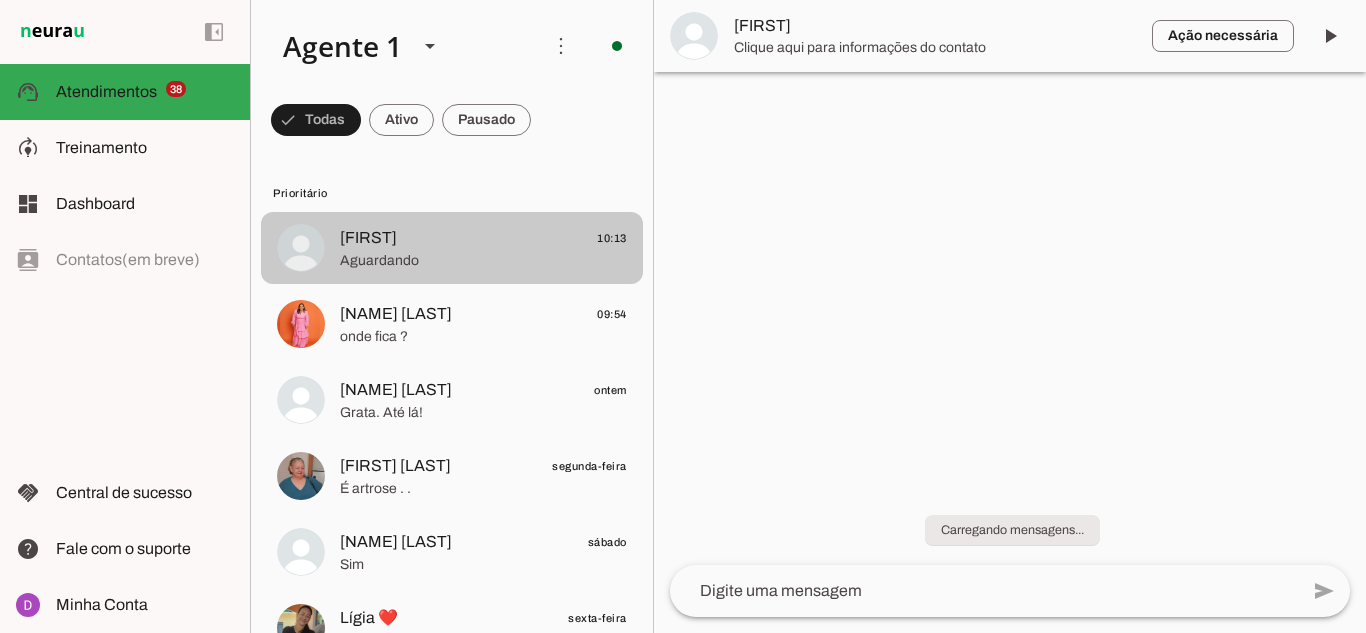 scroll, scrollTop: 0, scrollLeft: 0, axis: both 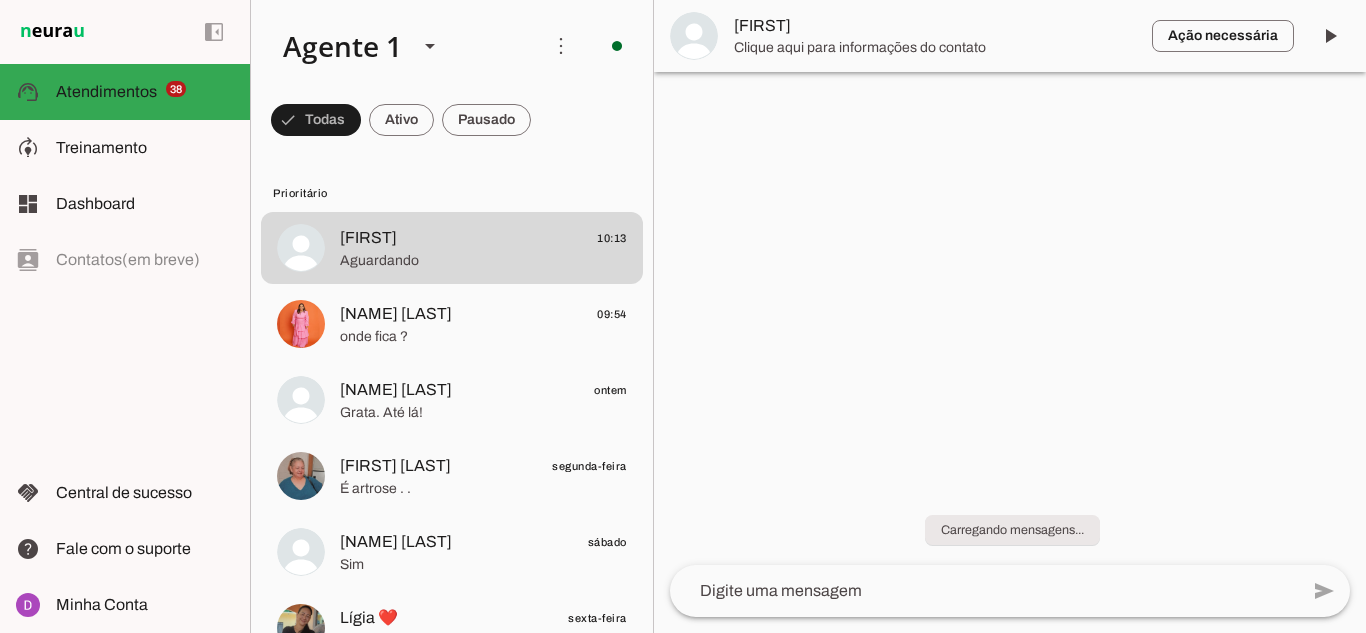 type 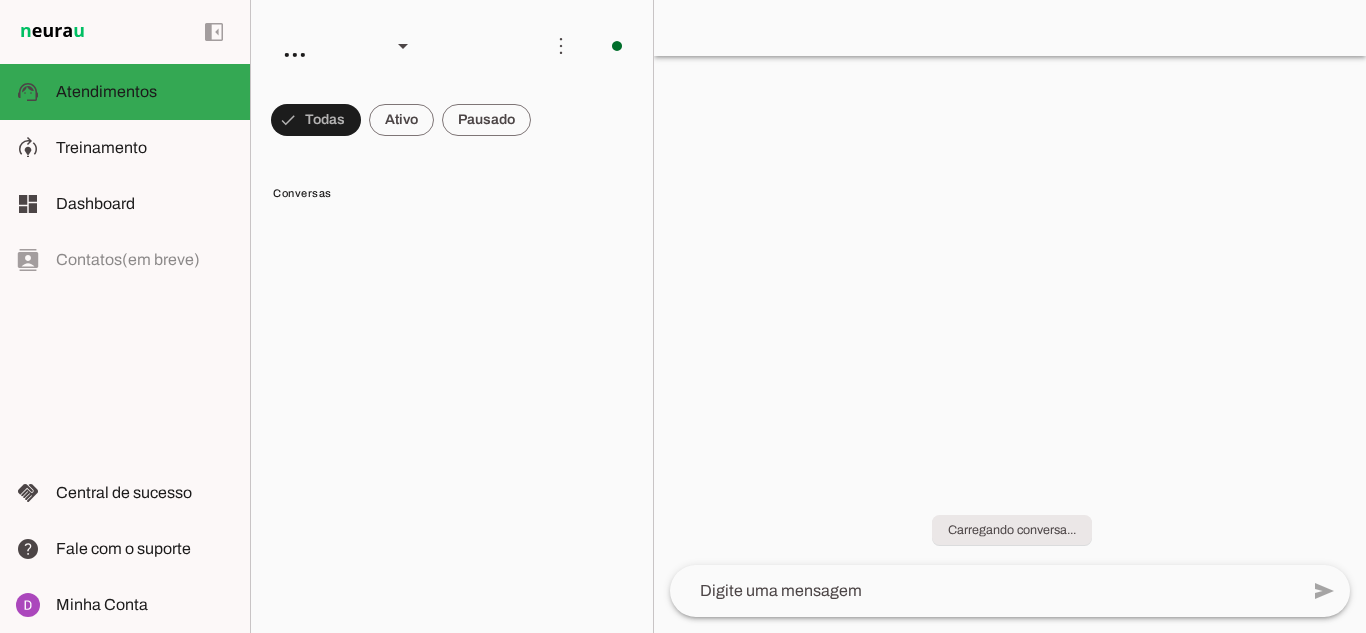 scroll, scrollTop: 0, scrollLeft: 0, axis: both 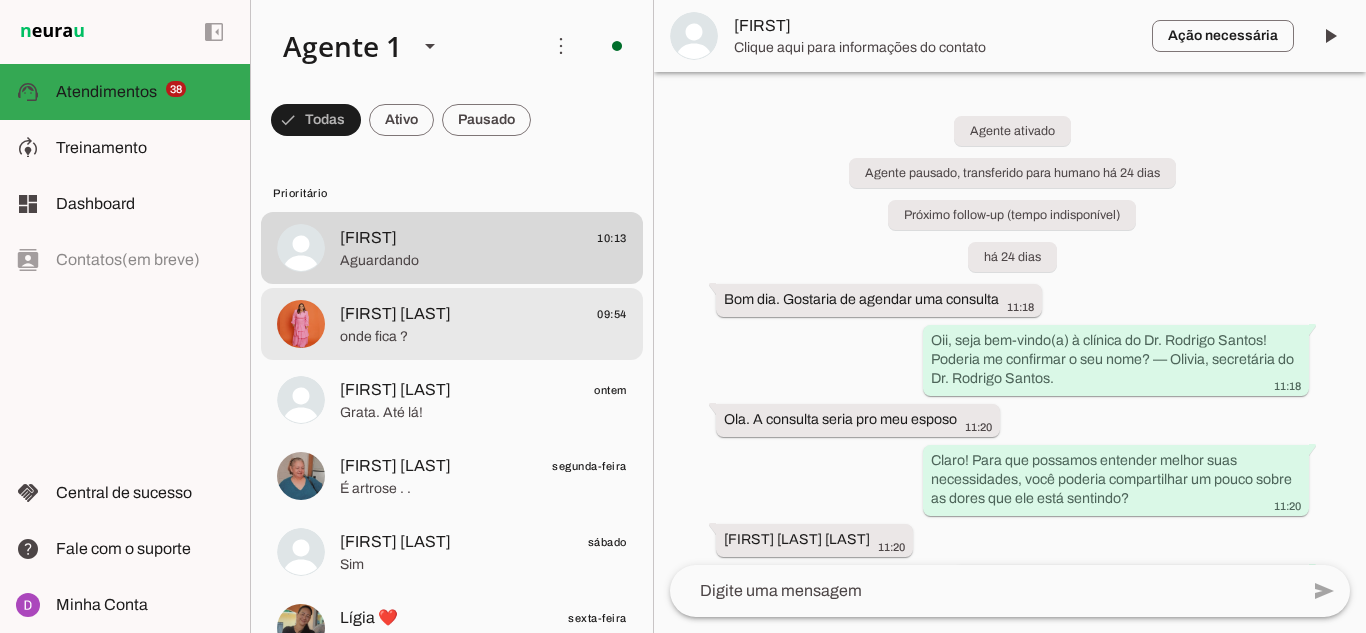 click on "onde fica ?" 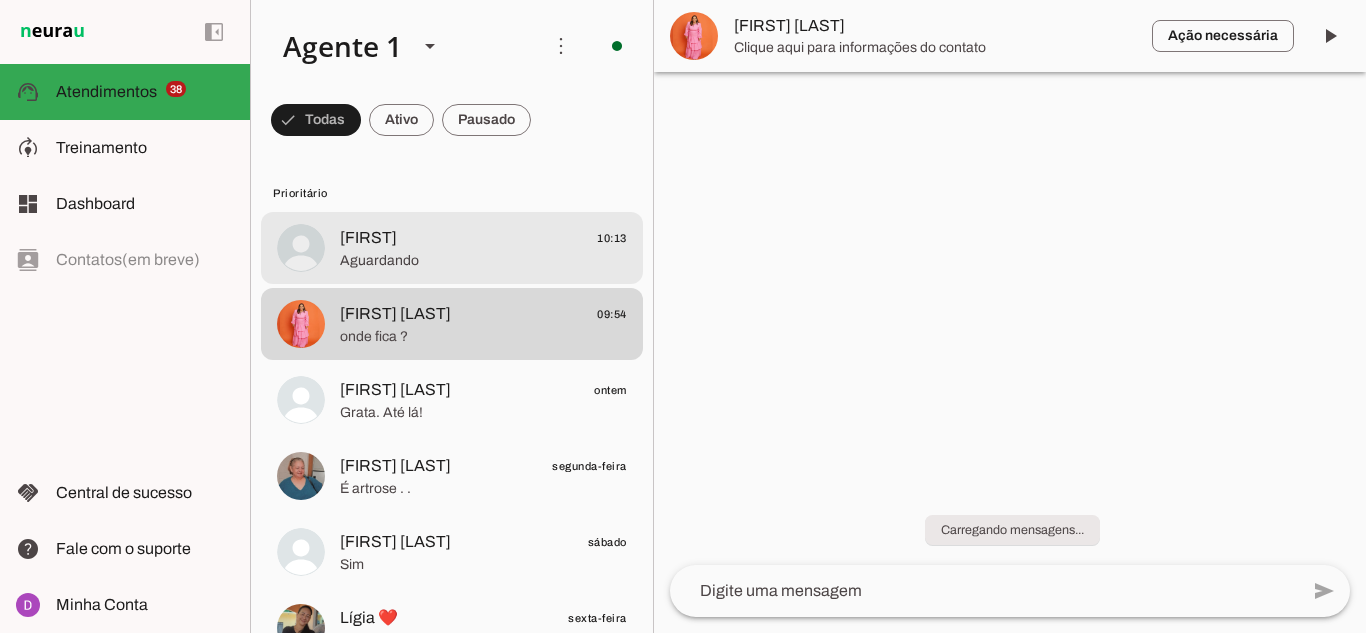 click on "Aguardando" 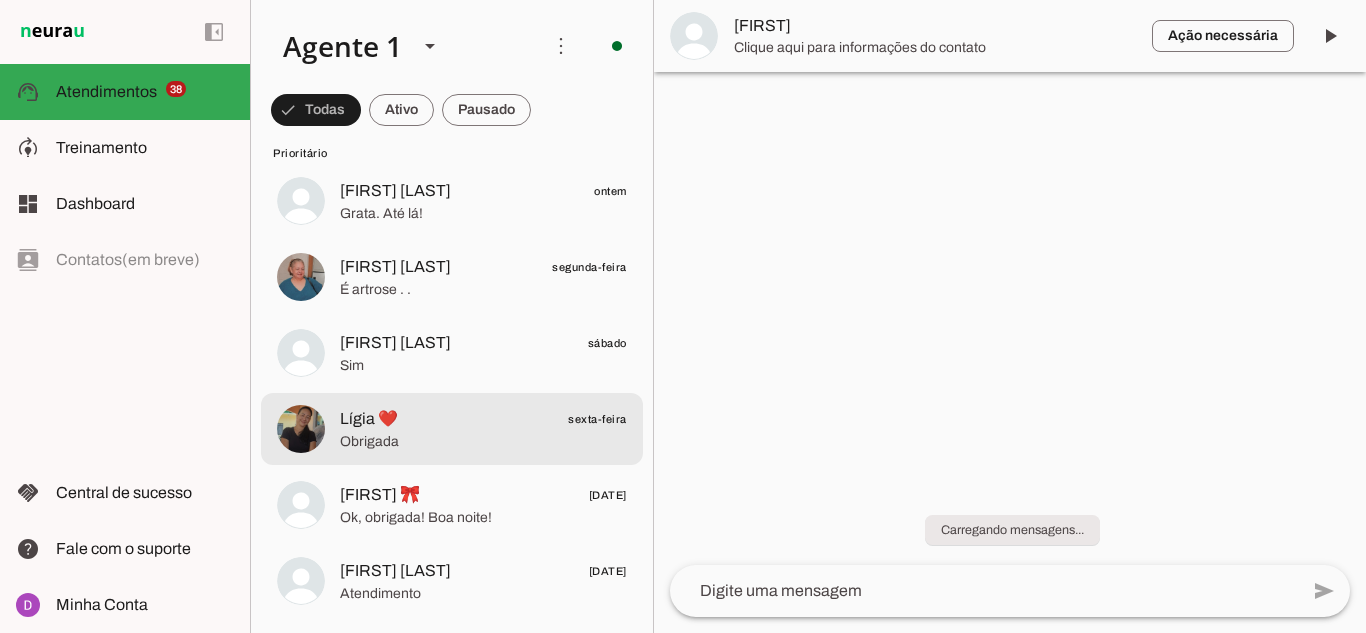 scroll, scrollTop: 200, scrollLeft: 0, axis: vertical 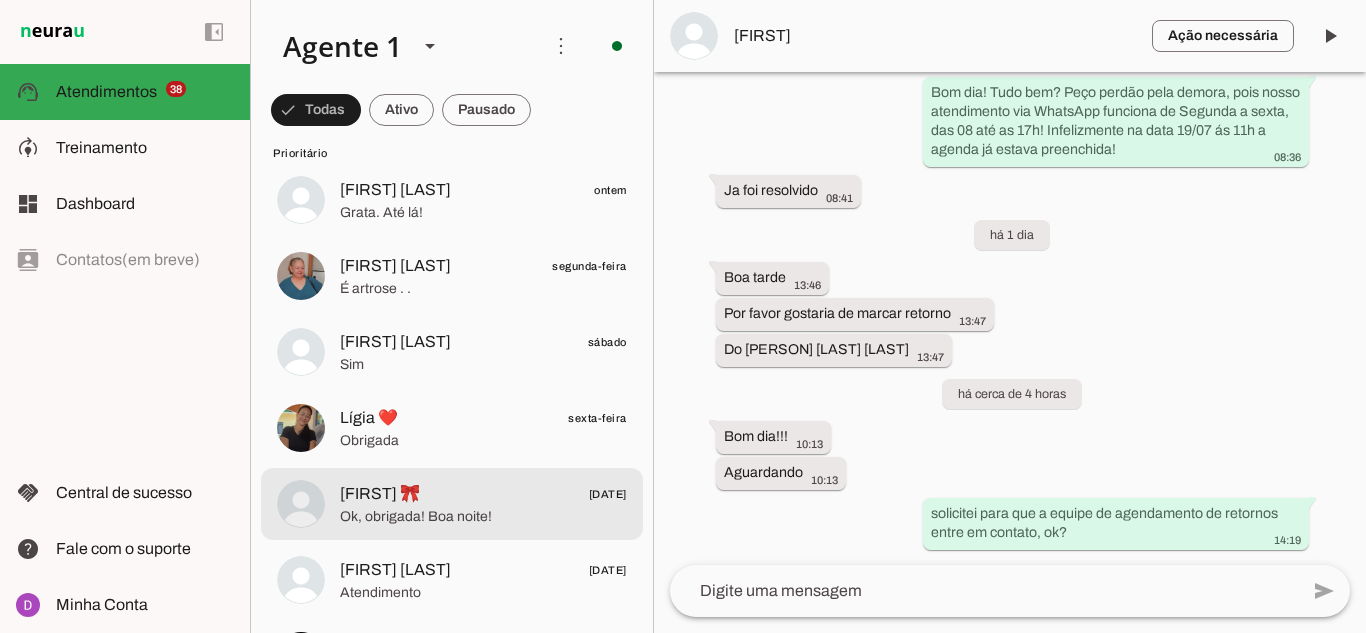 click on "[FIRST] 🎀" 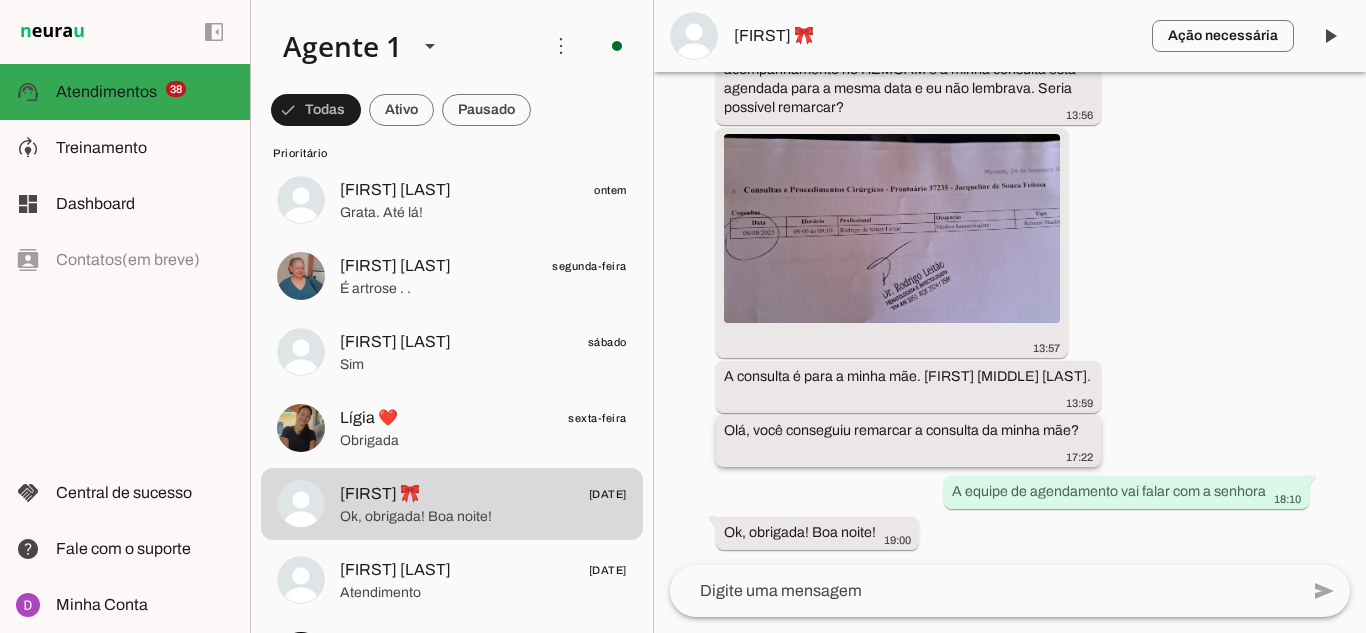 scroll, scrollTop: 2421, scrollLeft: 0, axis: vertical 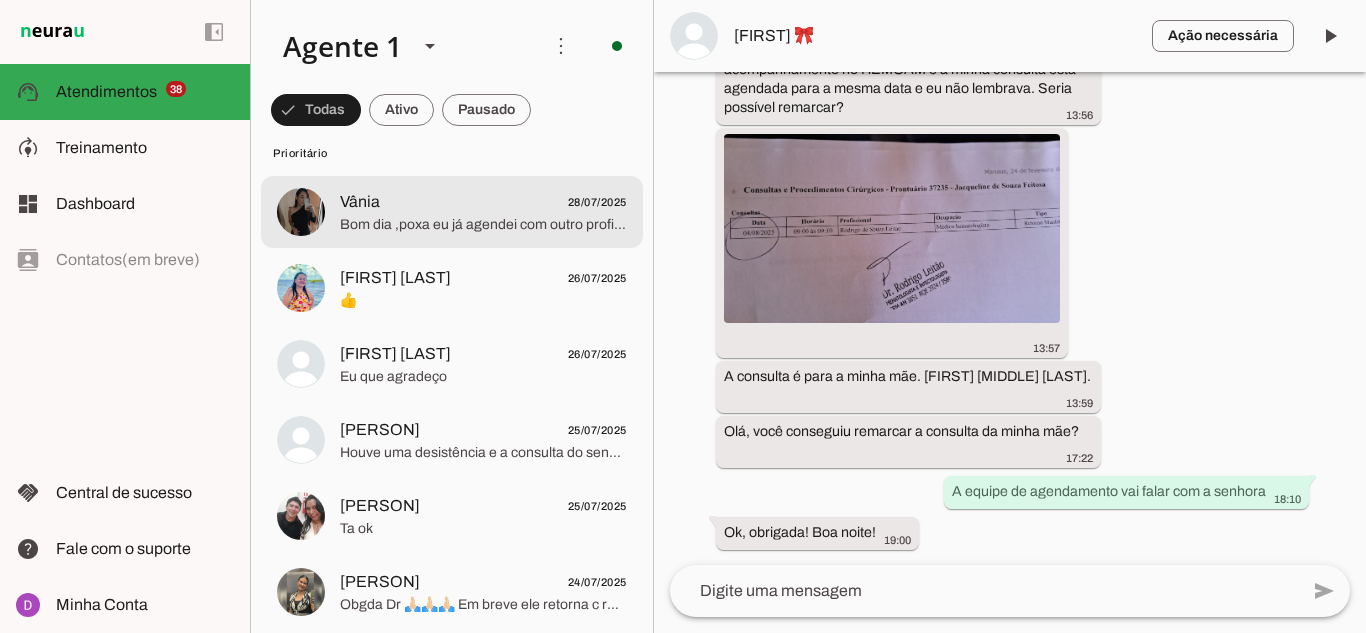 drag, startPoint x: 473, startPoint y: 217, endPoint x: 462, endPoint y: 256, distance: 40.5216 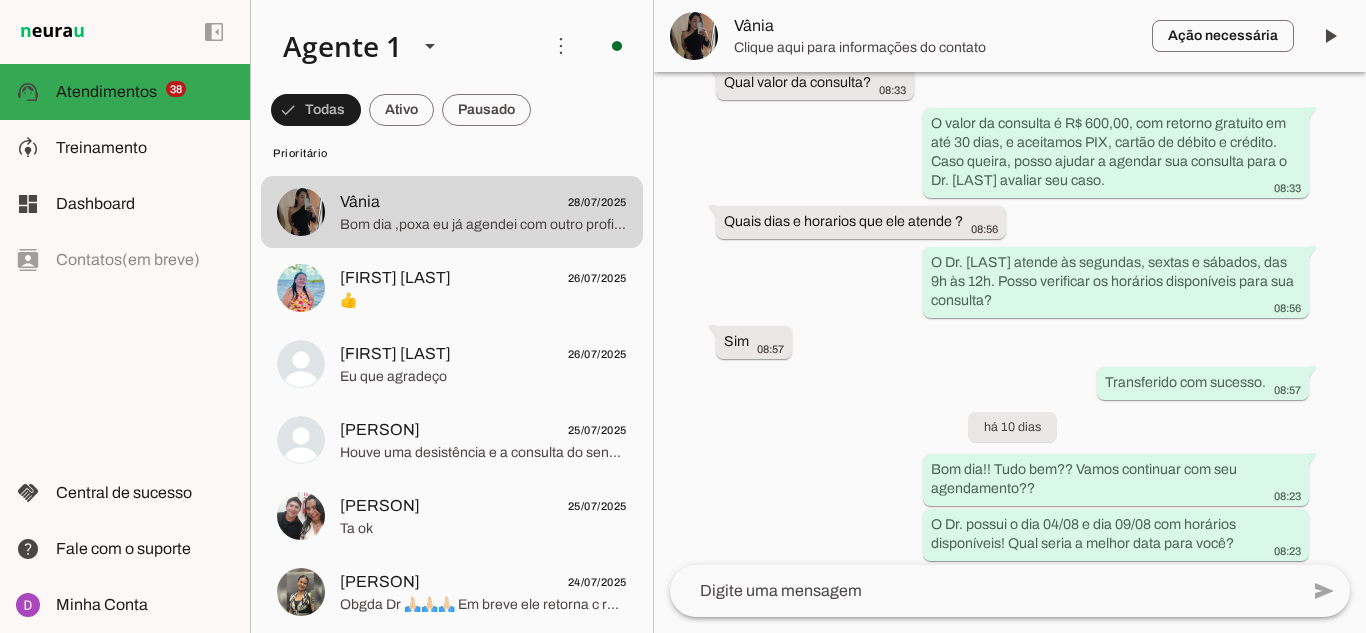scroll, scrollTop: 571, scrollLeft: 0, axis: vertical 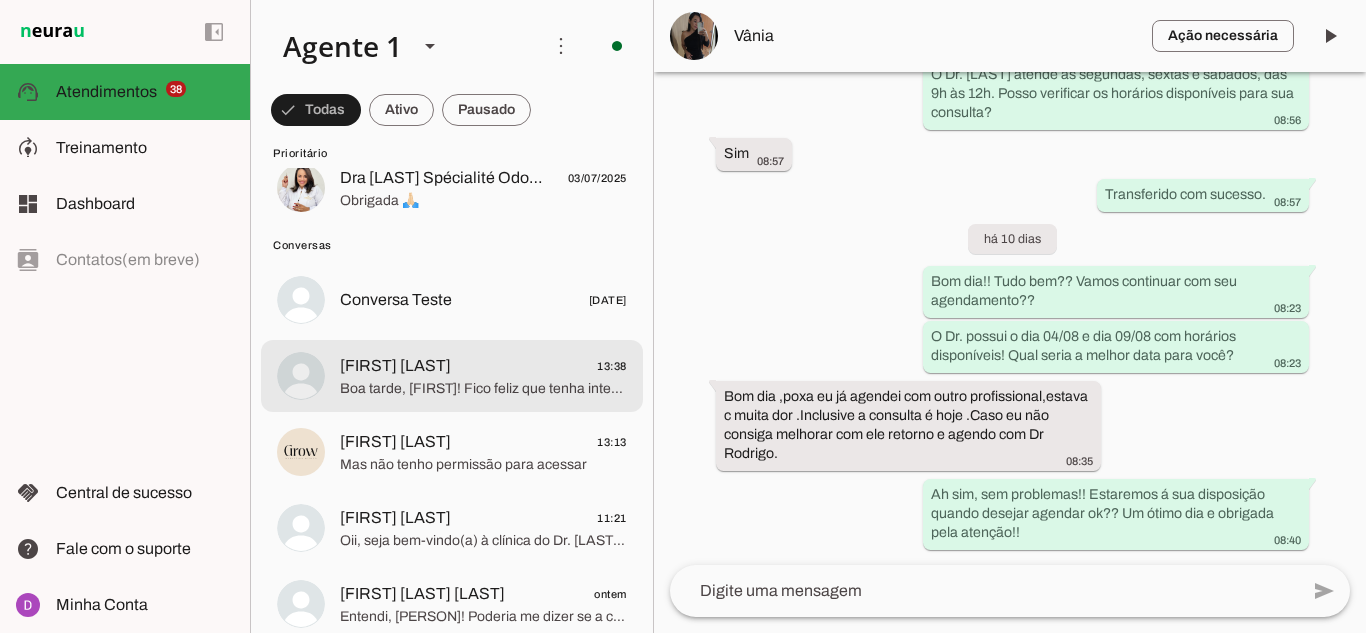 click on "Boa tarde, [FIRST]! Fico feliz que tenha interesse em marcar, as vagas são limitadas, então quando estiver pronta, aviso que posso ajudar no agendamento. Estou aqui para o que precisar!" 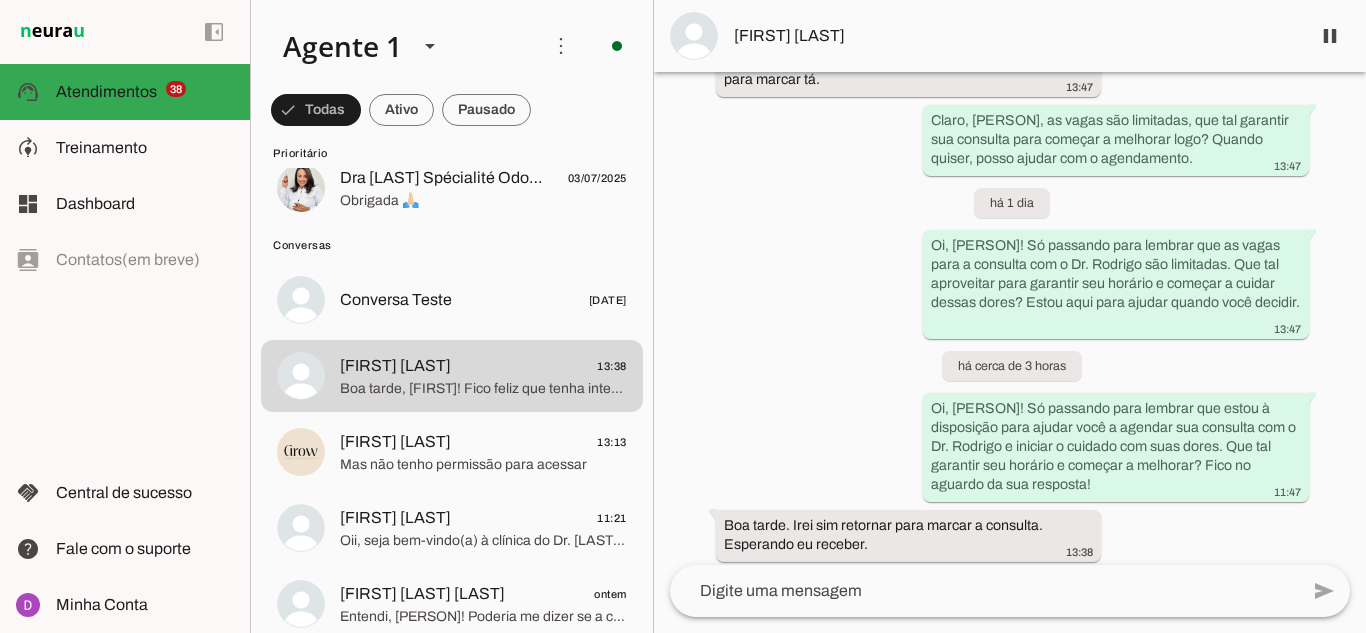 scroll, scrollTop: 1291, scrollLeft: 0, axis: vertical 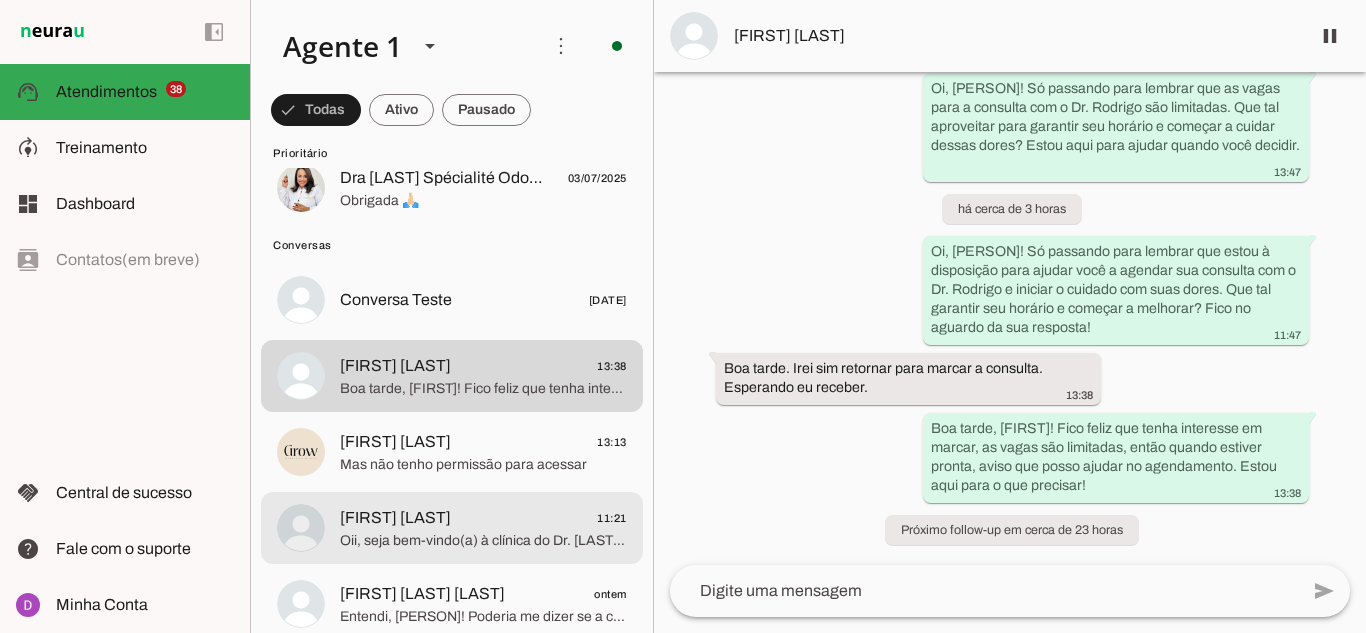 click on "[FIRST] [LAST]" 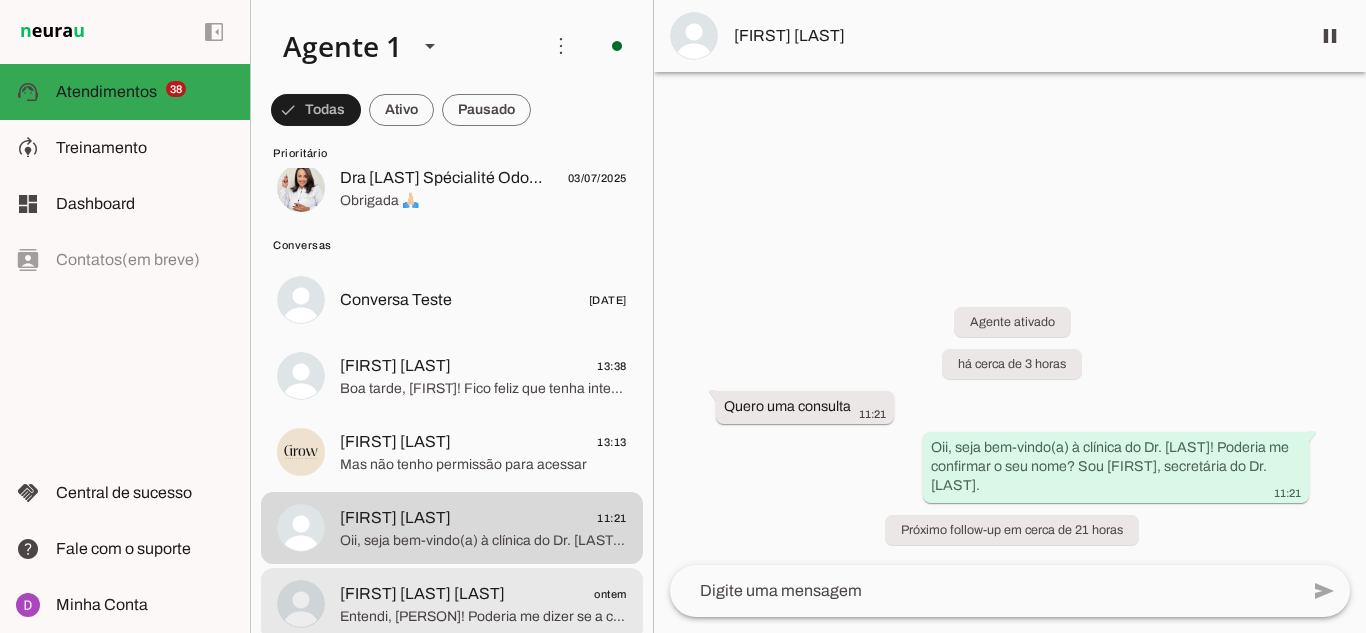click on "Entendi, [PERSON]! Poderia me dizer se a consulta é para avaliação inicial ou para dar continuidade a algum tratamento?" 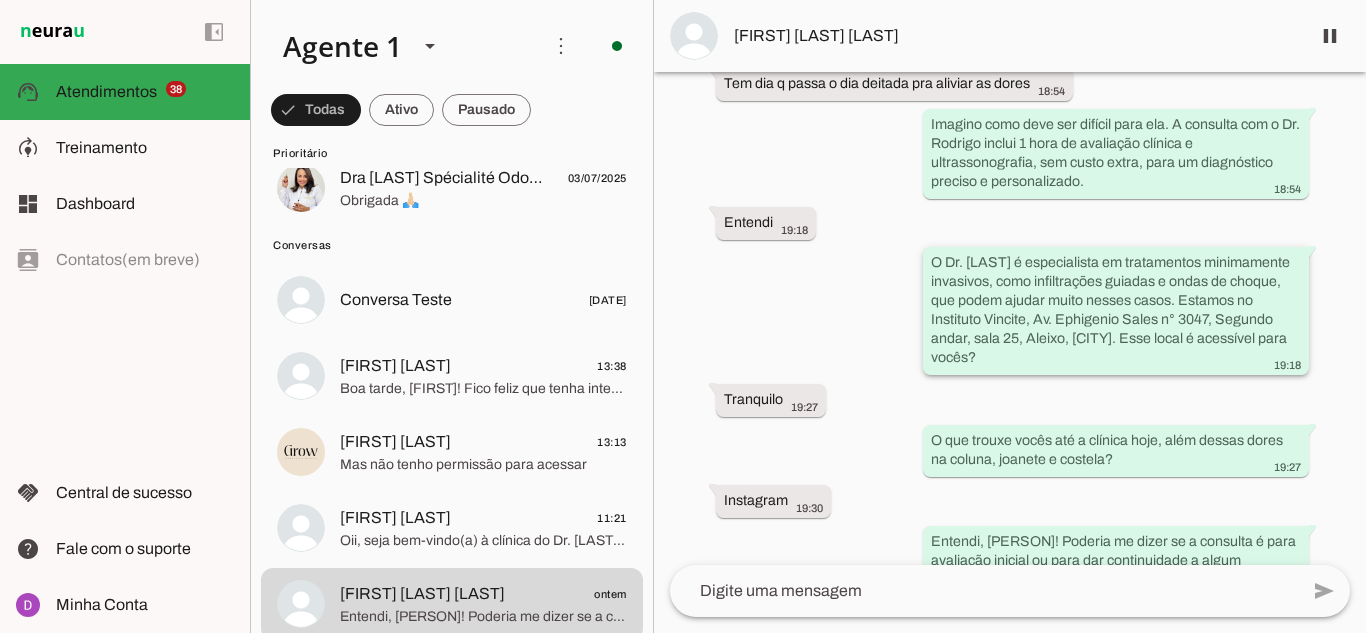 scroll, scrollTop: 788, scrollLeft: 0, axis: vertical 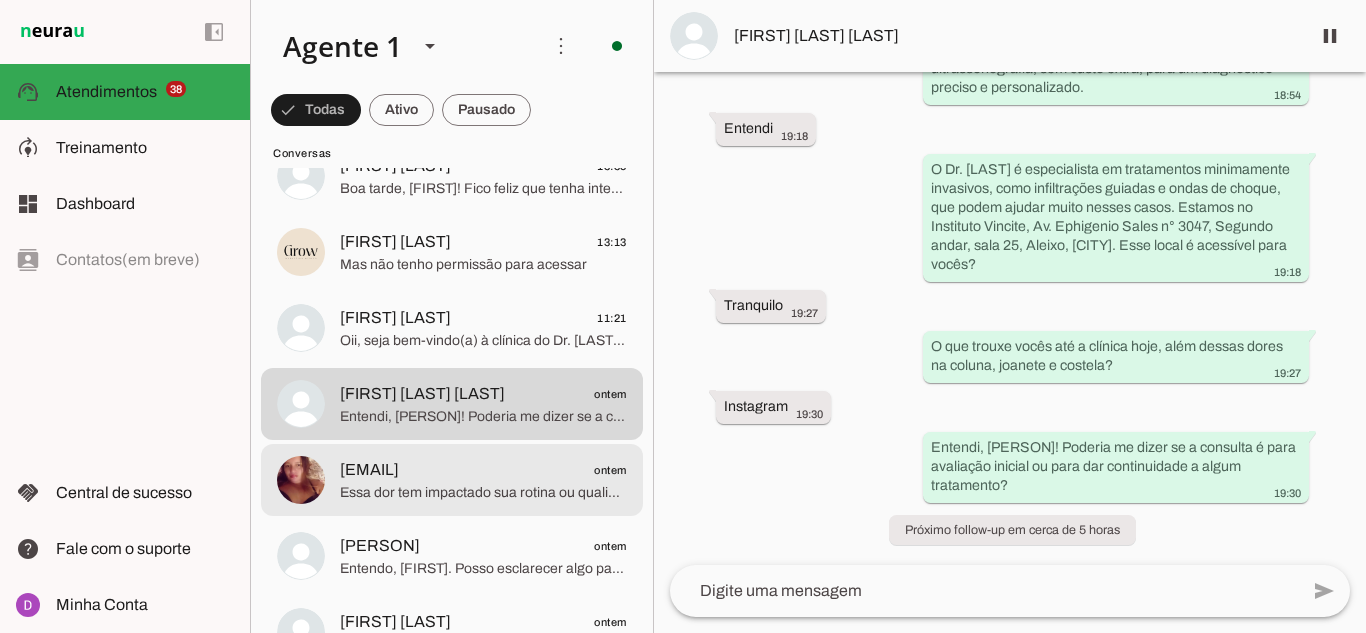 click on "Essa dor tem impactado sua rotina ou qualidade de vida?" 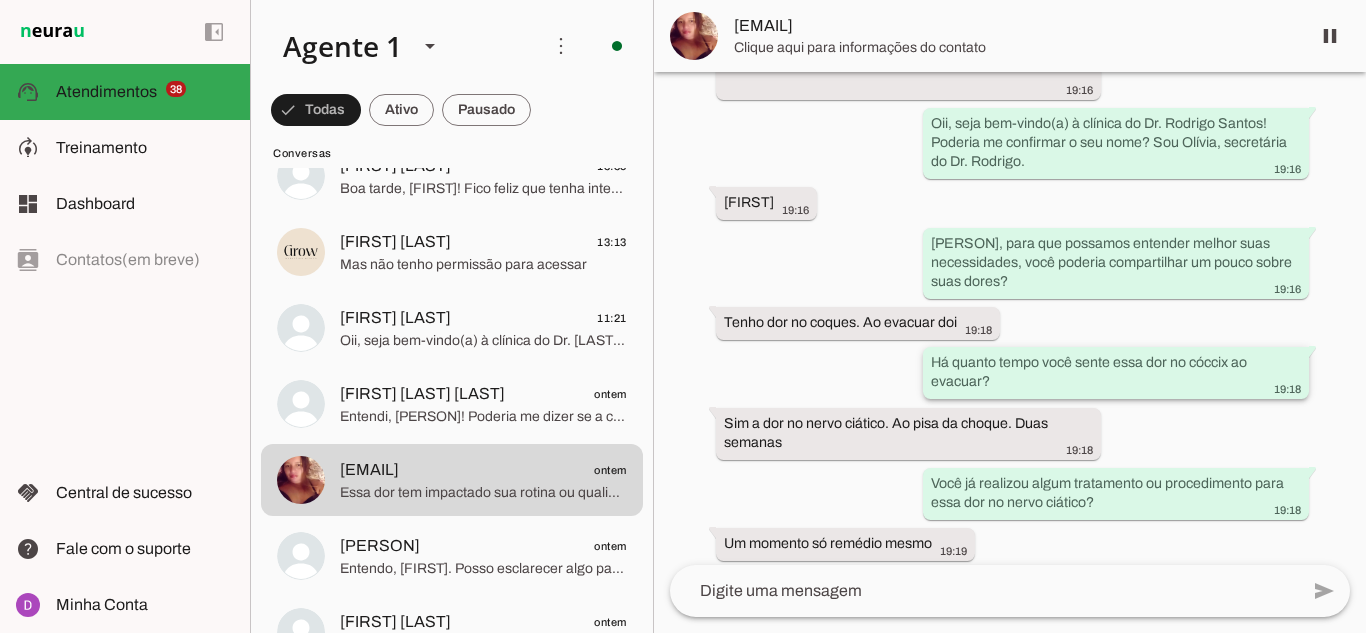 scroll, scrollTop: 270, scrollLeft: 0, axis: vertical 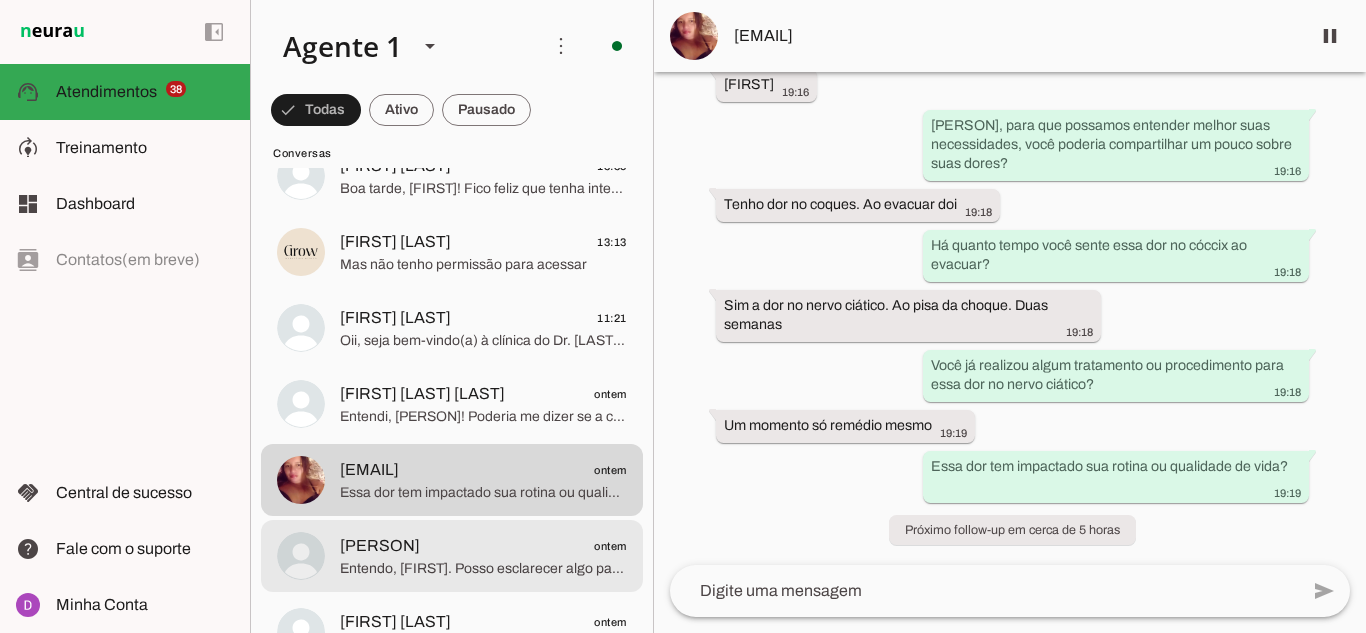 click on "[PERSON]
ontem" 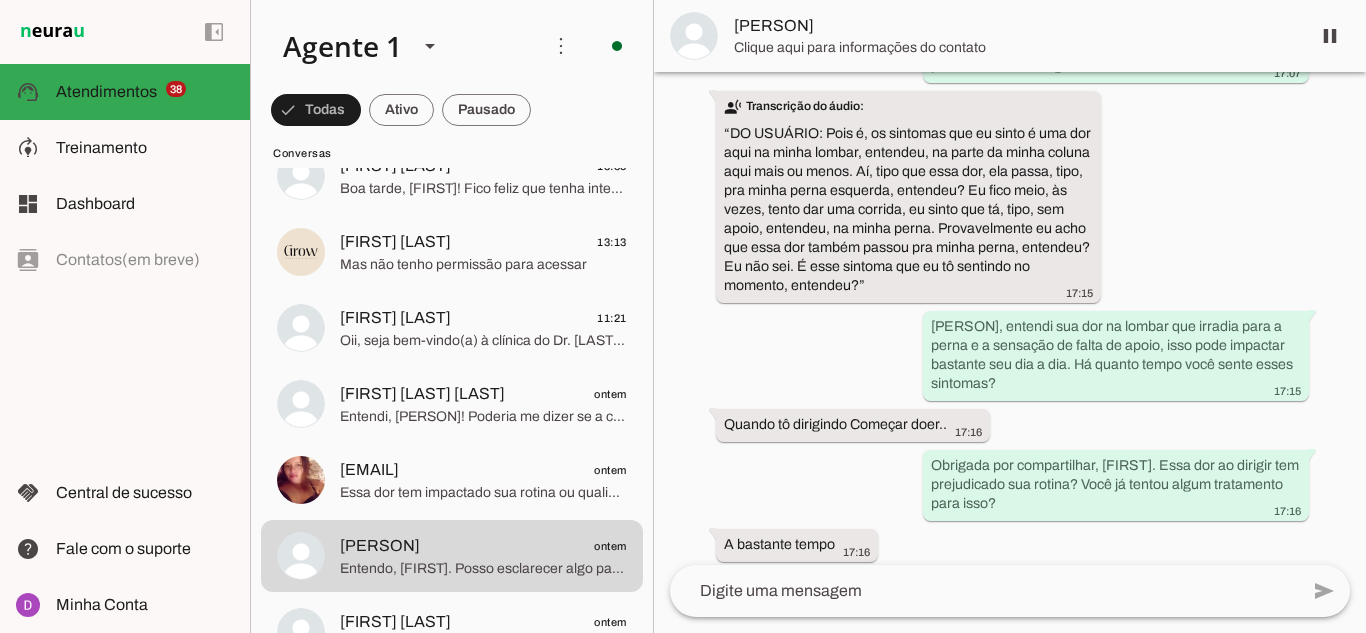 scroll, scrollTop: 1268, scrollLeft: 0, axis: vertical 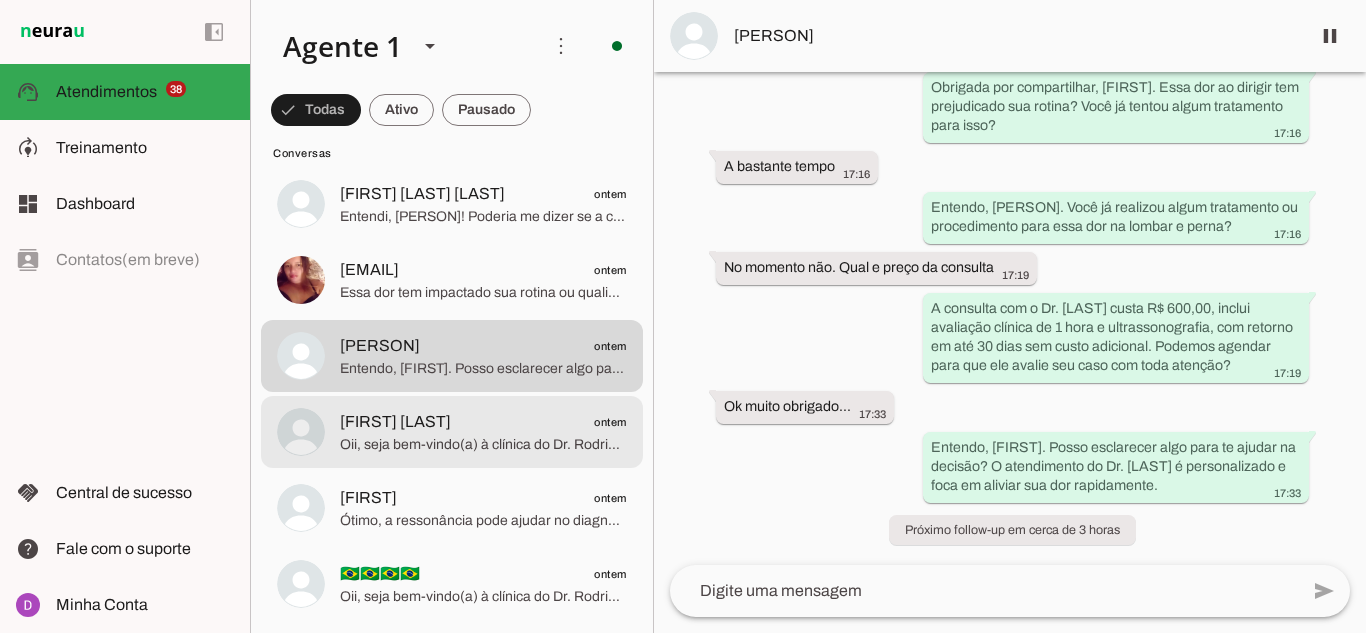 click on "[FIRST] [LAST]
ontem
Oii, seja bem-vindo(a) à clínica do Dr. [LAST]! Poderia me confirmar o seu nome?
Sou [FIRST], secretária do Dr. [LAST]." at bounding box center [452, -2872] 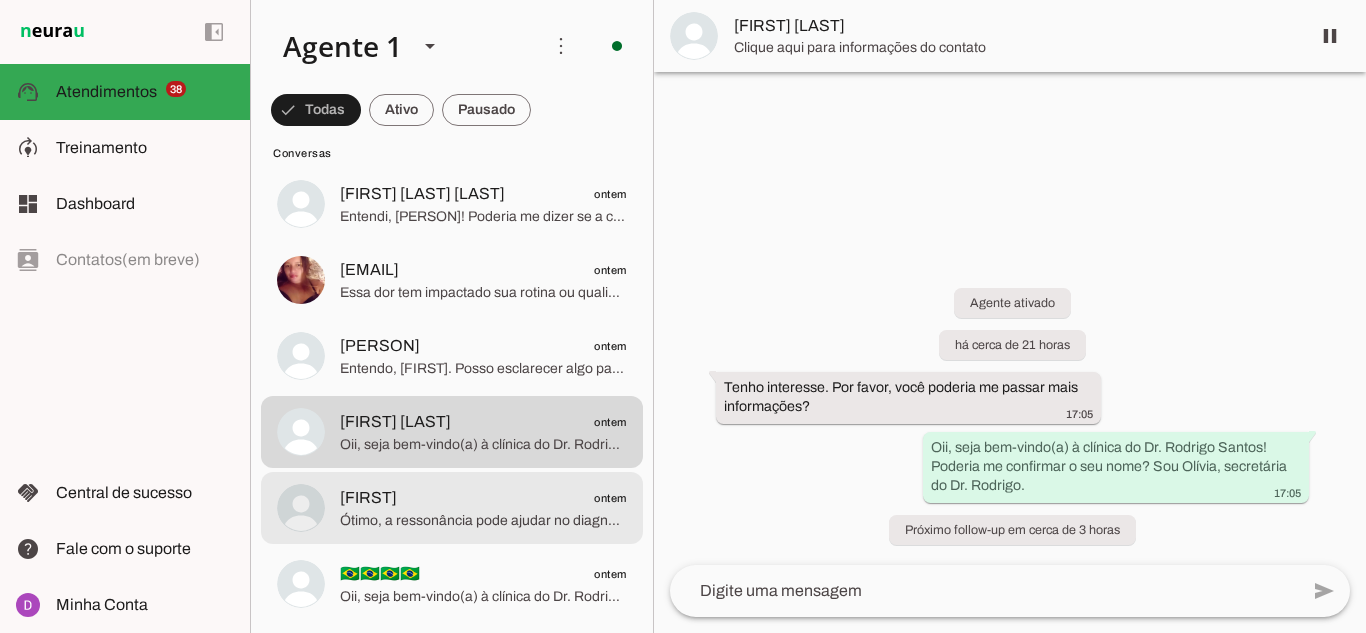 click on "Ótimo, a ressonância pode ajudar no diagnóstico preciso do Dr. Rodrigo durante a avaliação clínica e ultrassonografia inclusa na consulta. Quer que eu verifique os horários para agendar?" 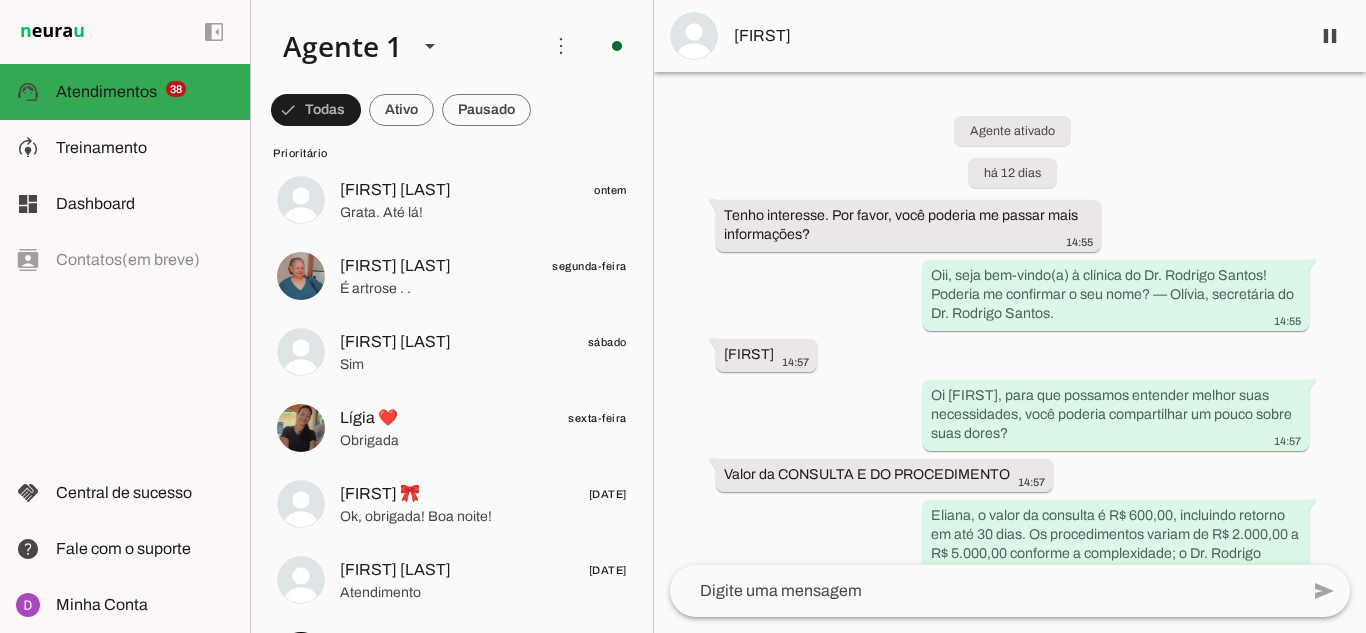scroll, scrollTop: 0, scrollLeft: 0, axis: both 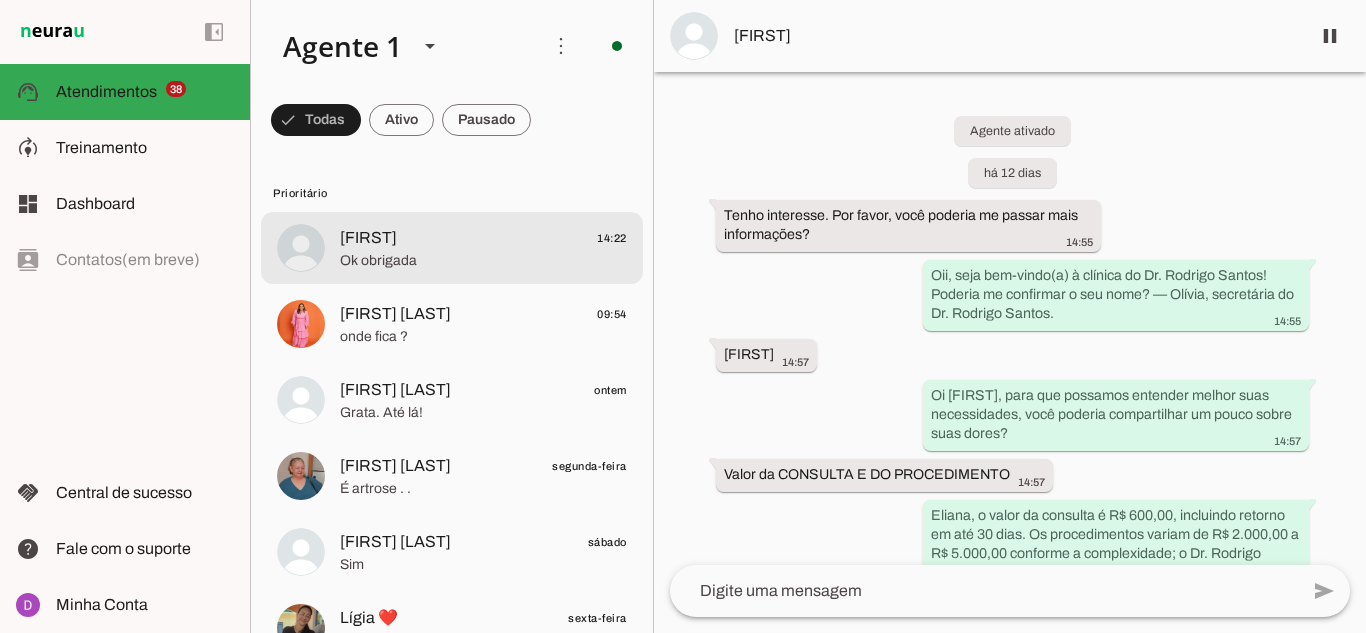 click on "Ok obrigada" 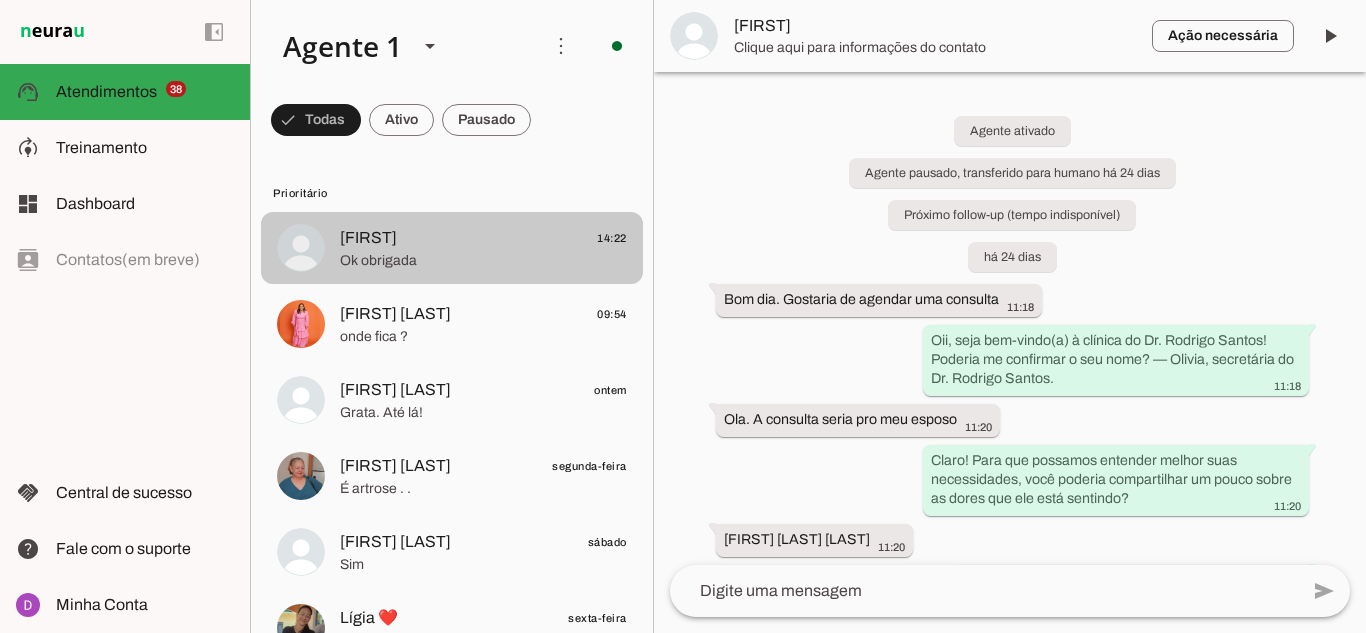 scroll, scrollTop: 2702, scrollLeft: 0, axis: vertical 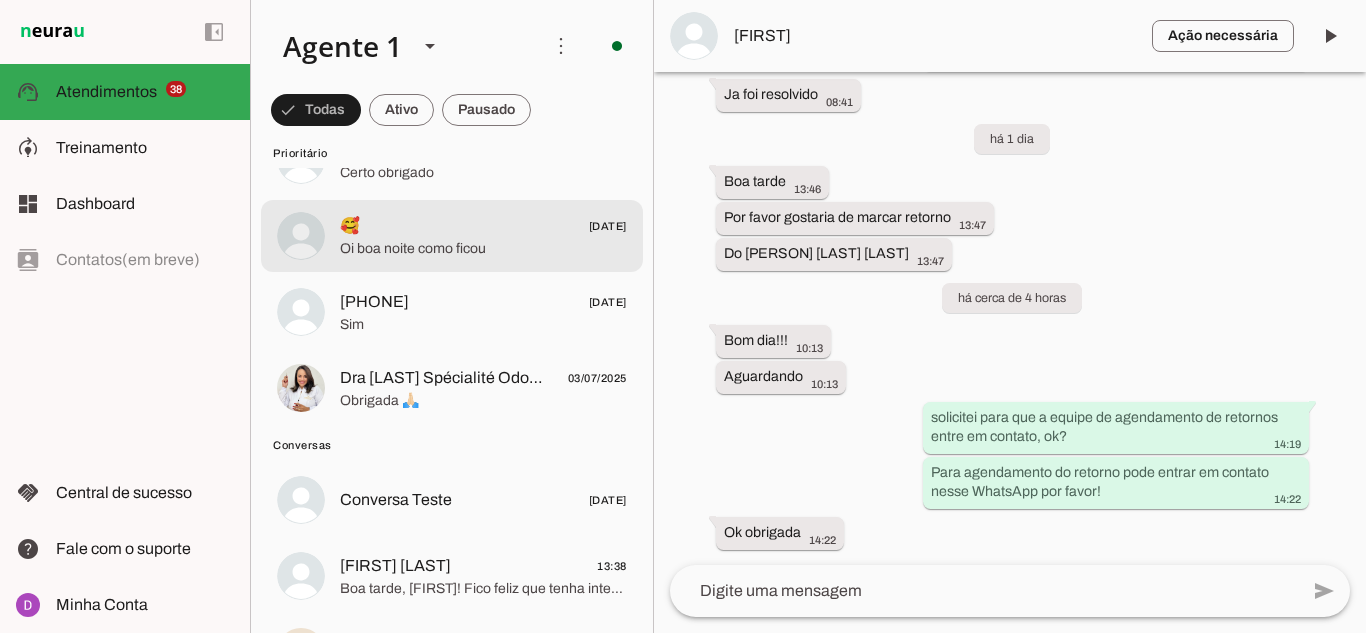click on "🥰
[DATE]
Oi boa noite como ficou" at bounding box center (452, -2272) 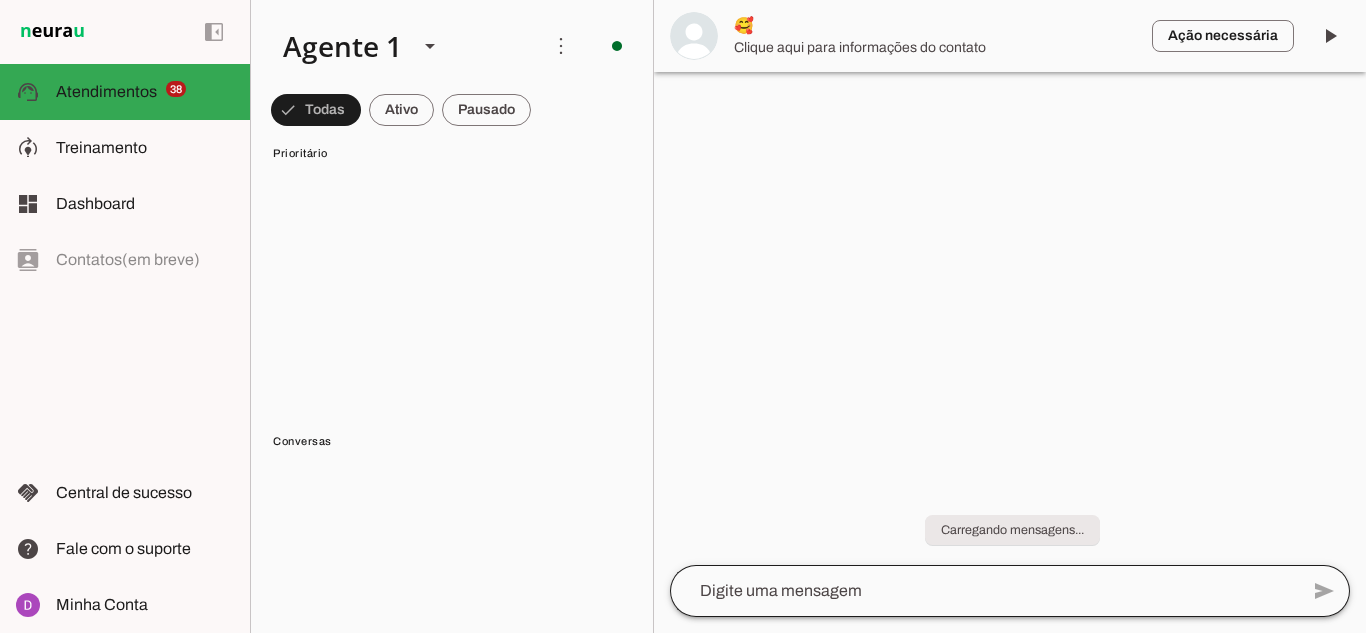 scroll, scrollTop: 0, scrollLeft: 0, axis: both 